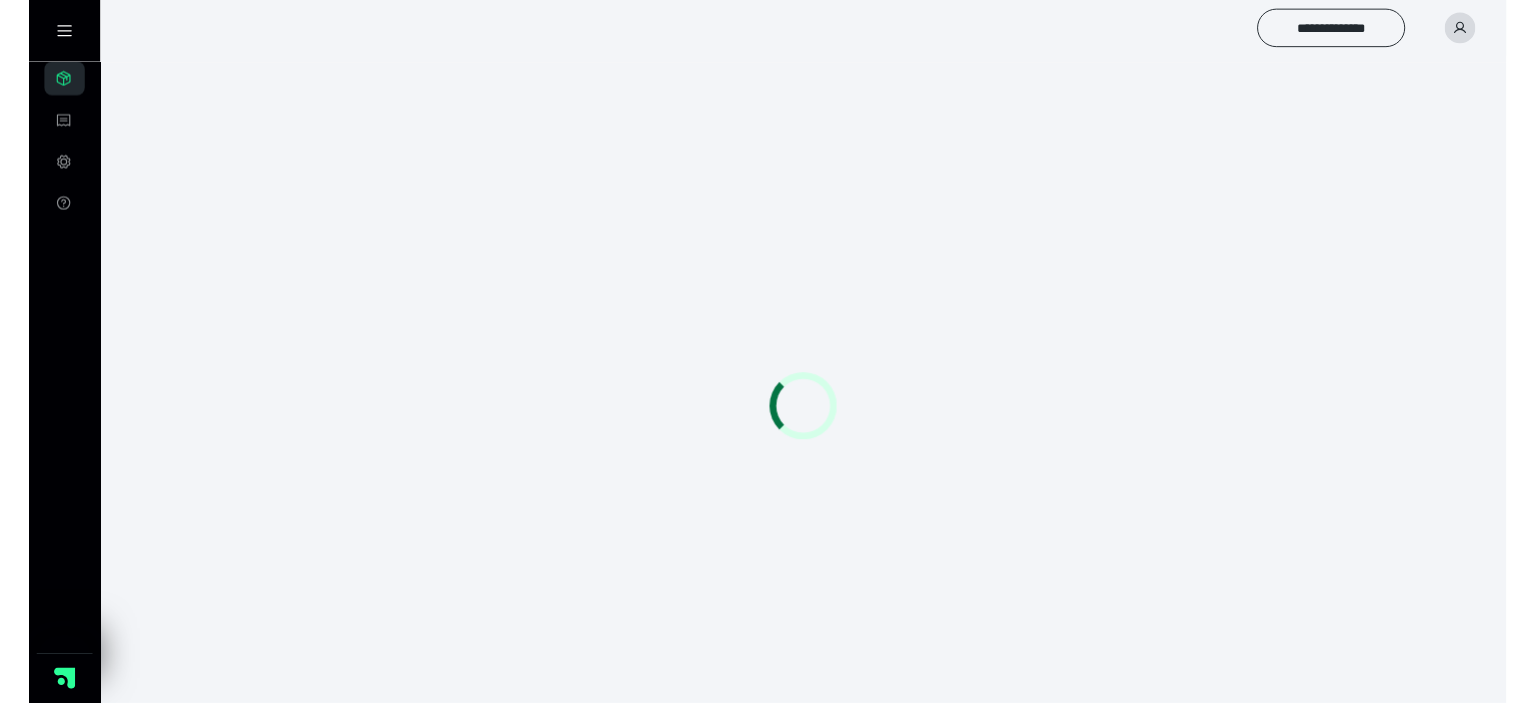 scroll, scrollTop: 0, scrollLeft: 0, axis: both 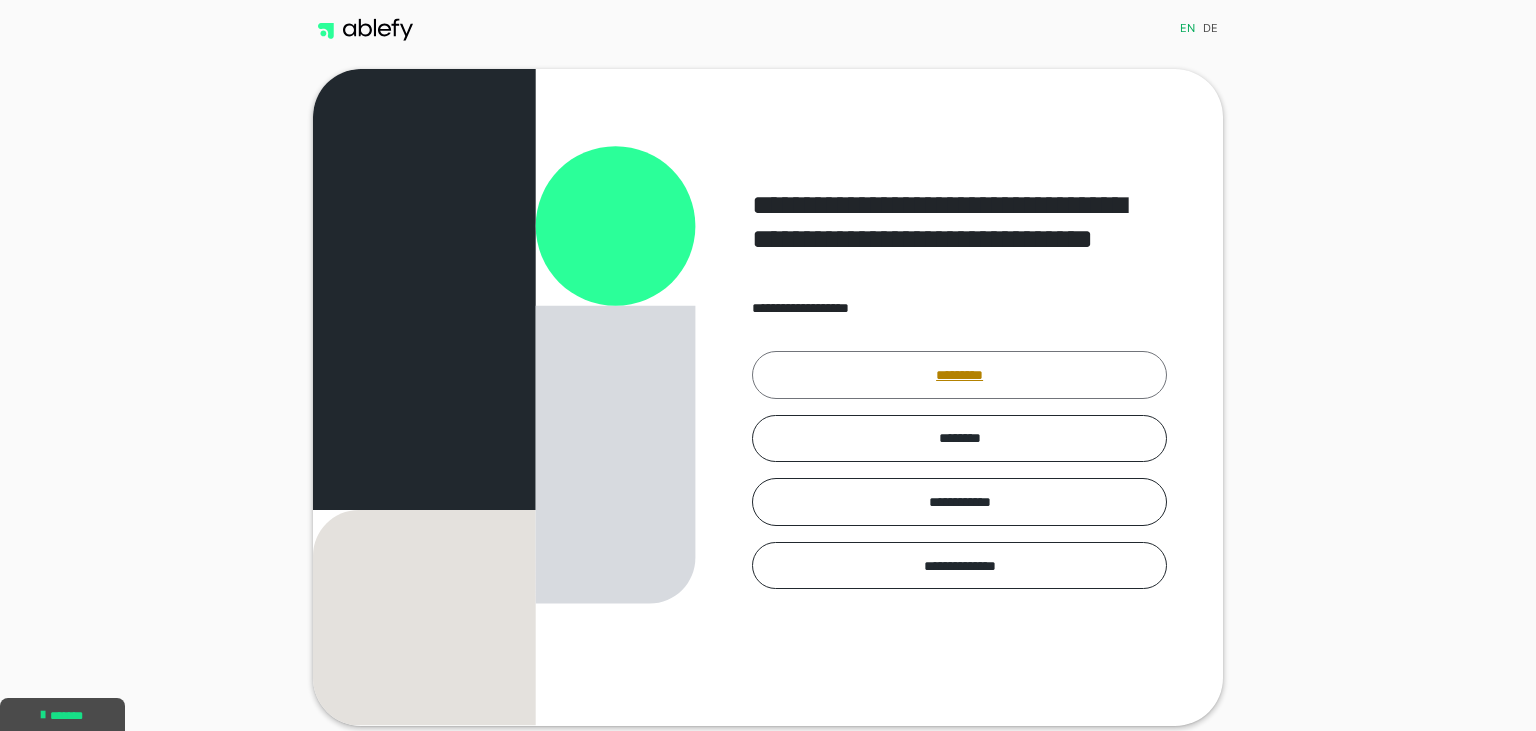 click on "*********" at bounding box center (959, 375) 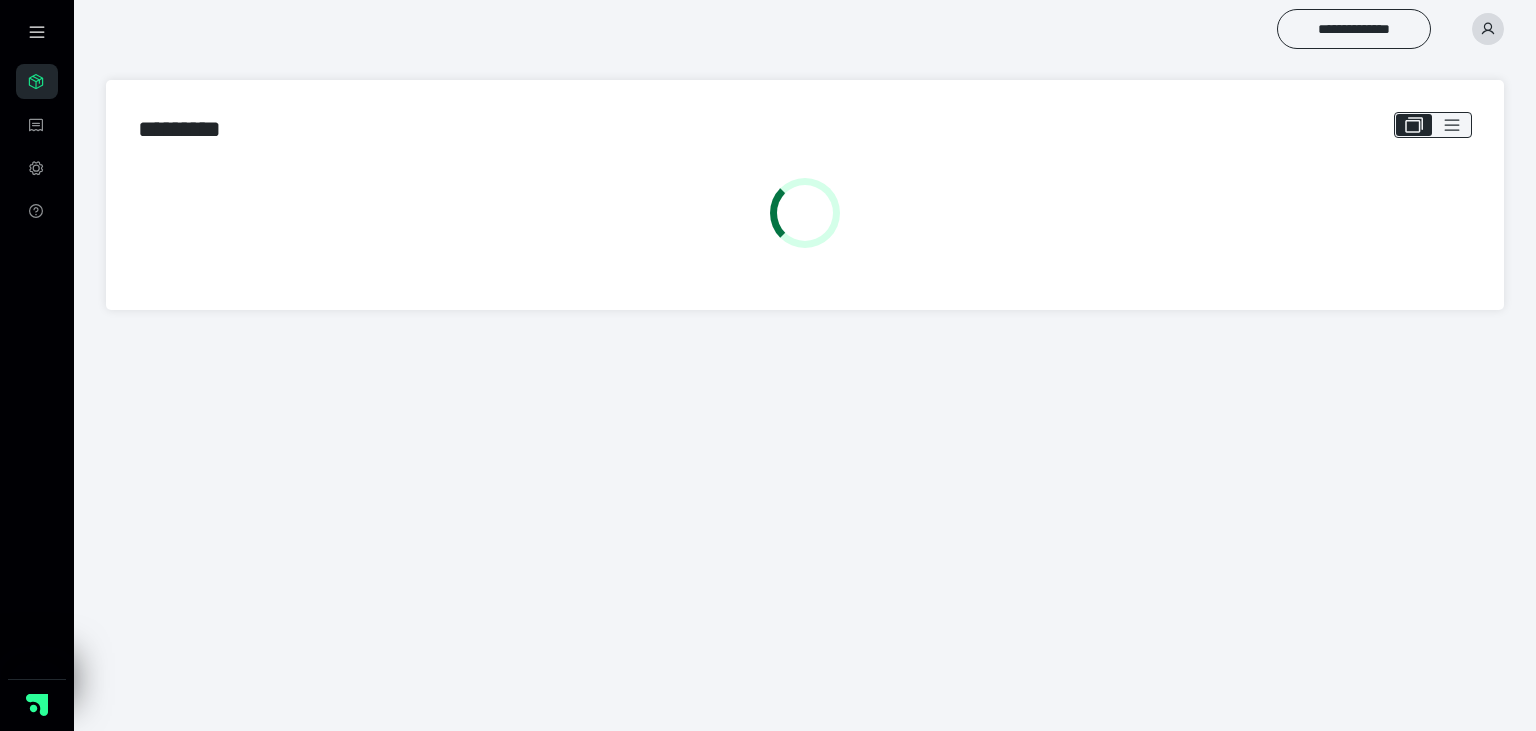 scroll, scrollTop: 0, scrollLeft: 0, axis: both 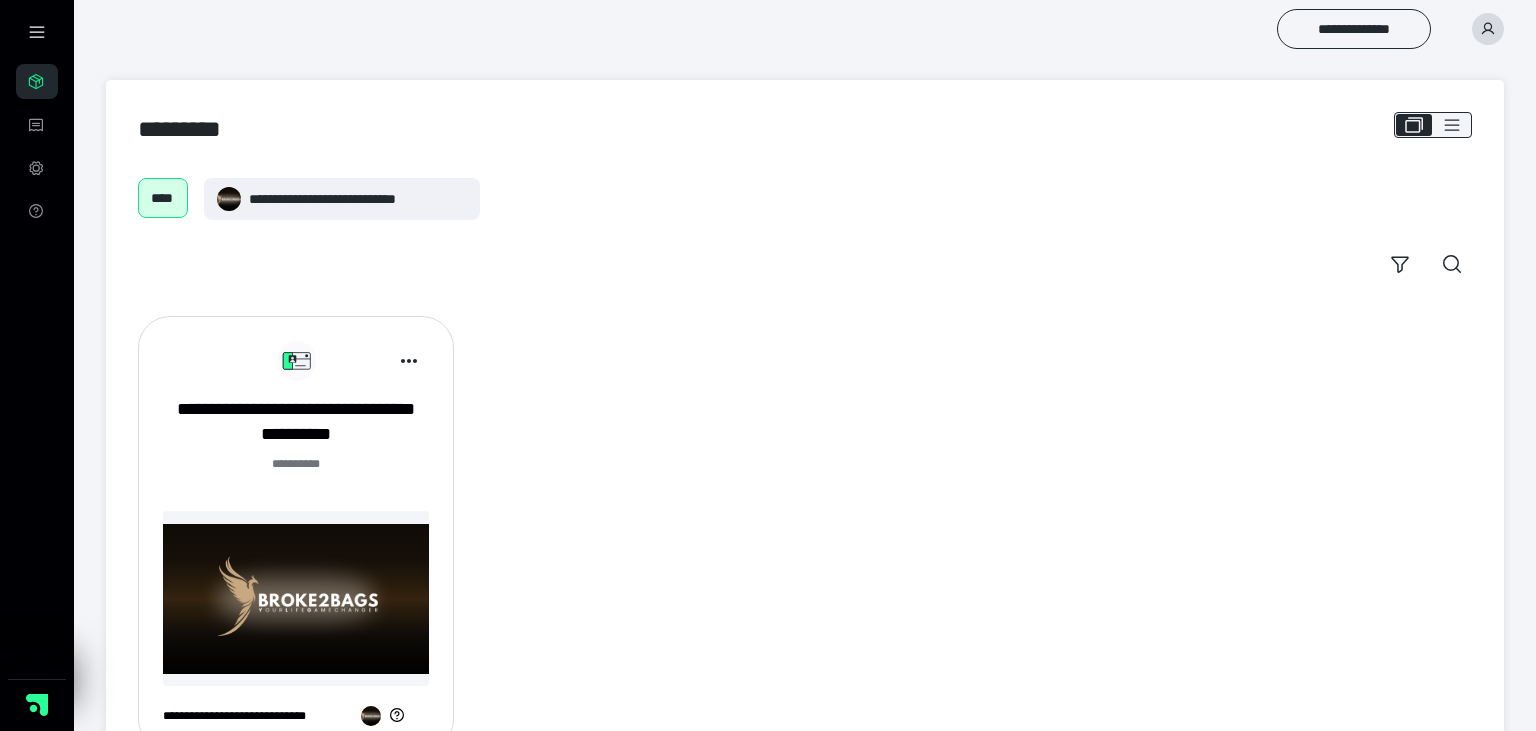 click on "[FIRST] [LAST] [STREET] [CITY] [STATE] [ZIP] [COUNTRY] [PHONE]" at bounding box center [805, 29] 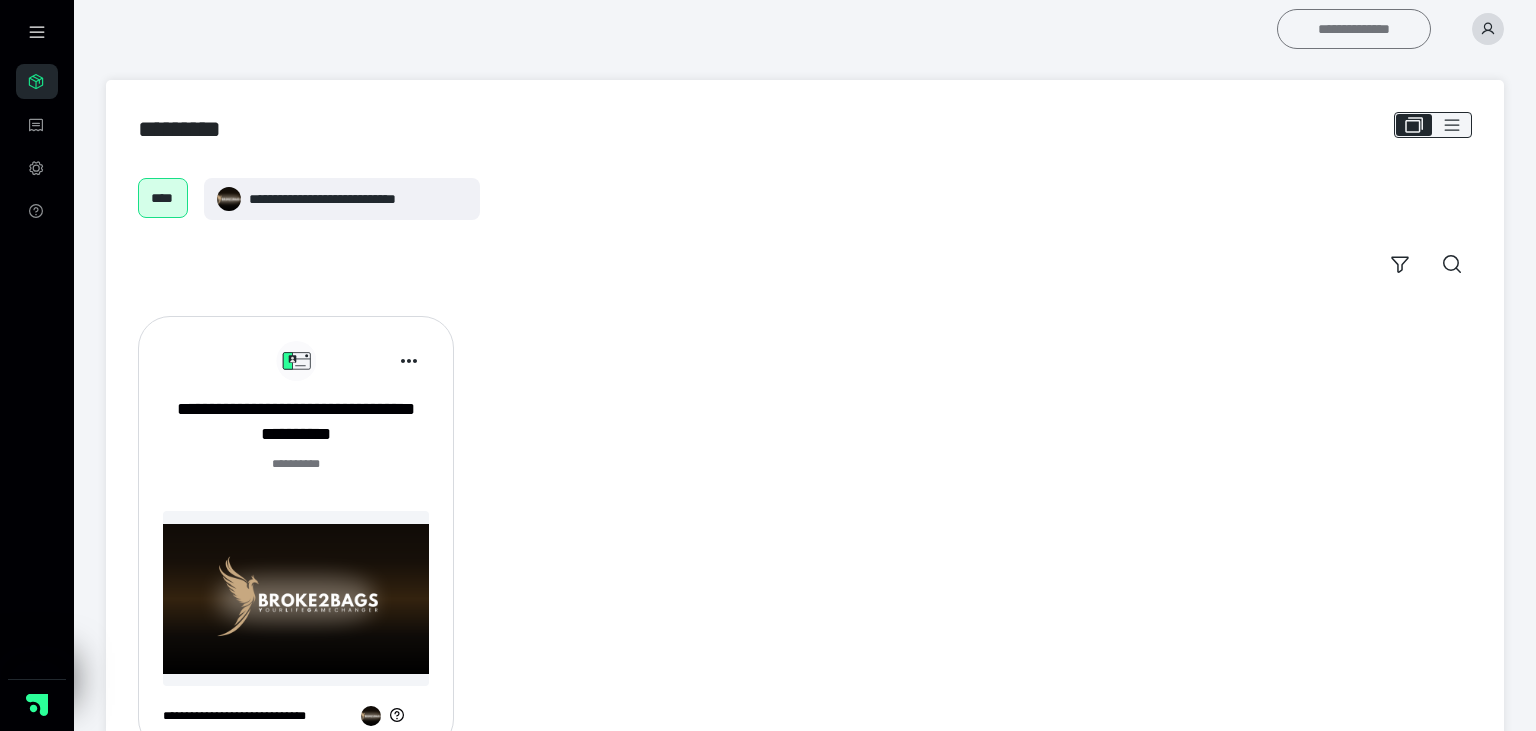 click on "**********" at bounding box center [1354, 29] 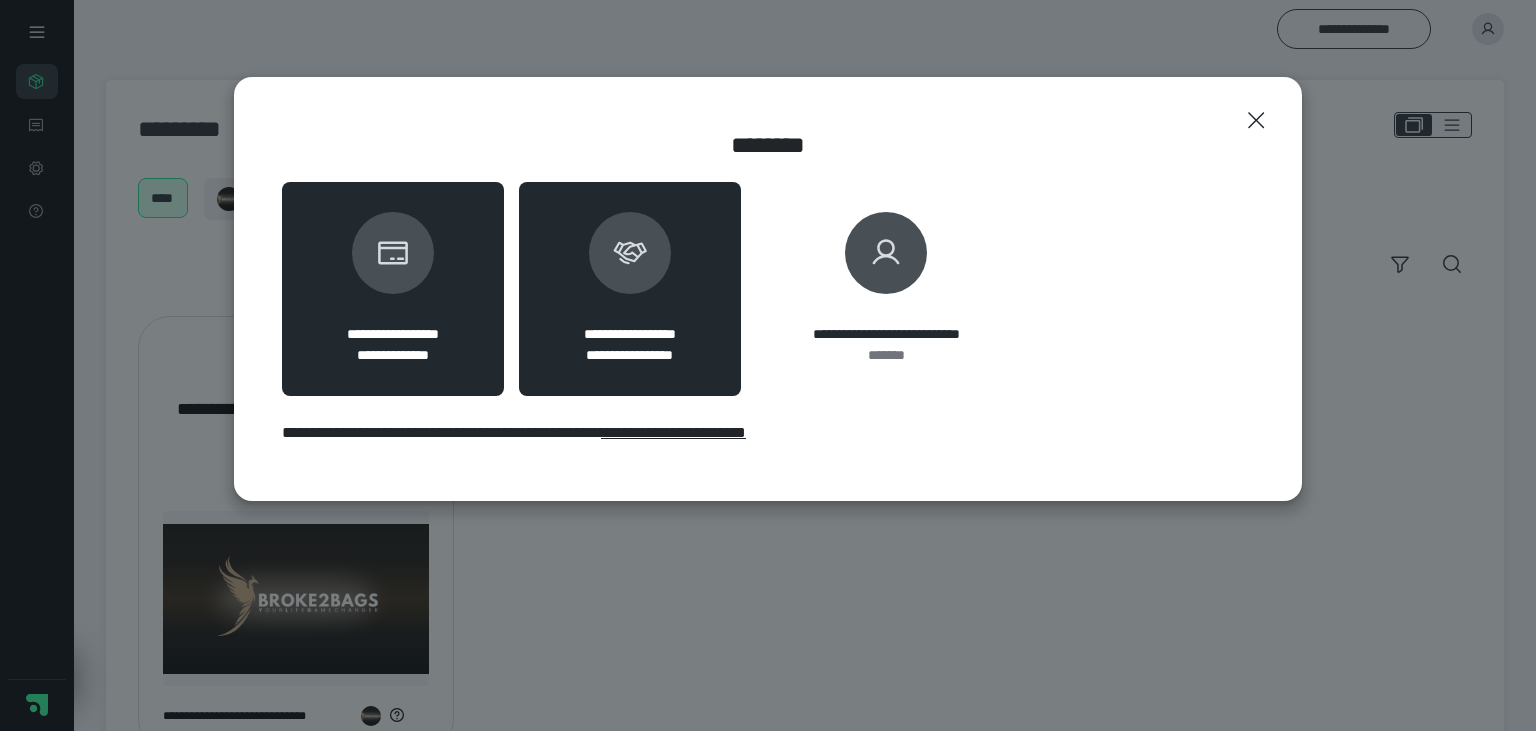 click at bounding box center (630, 253) 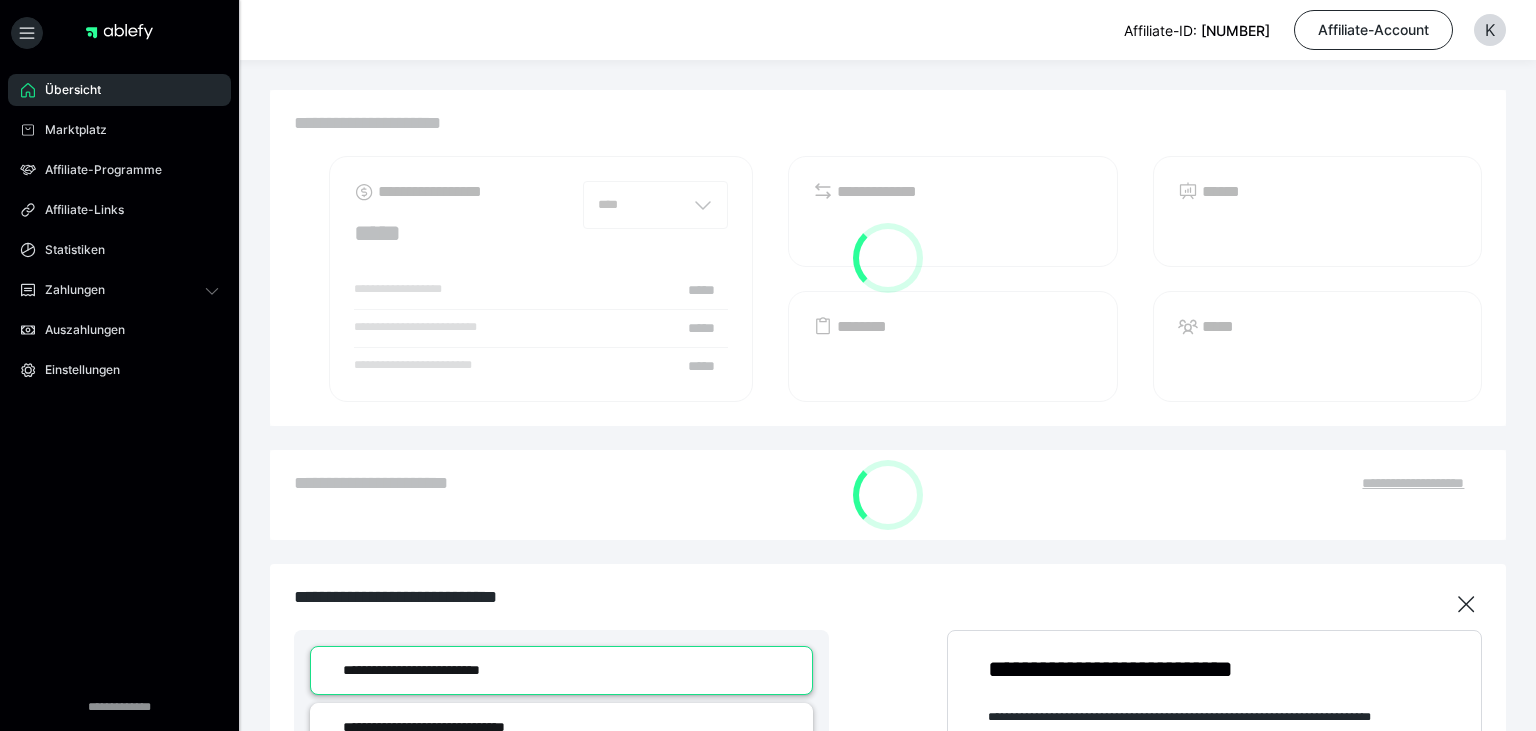 scroll, scrollTop: 0, scrollLeft: 0, axis: both 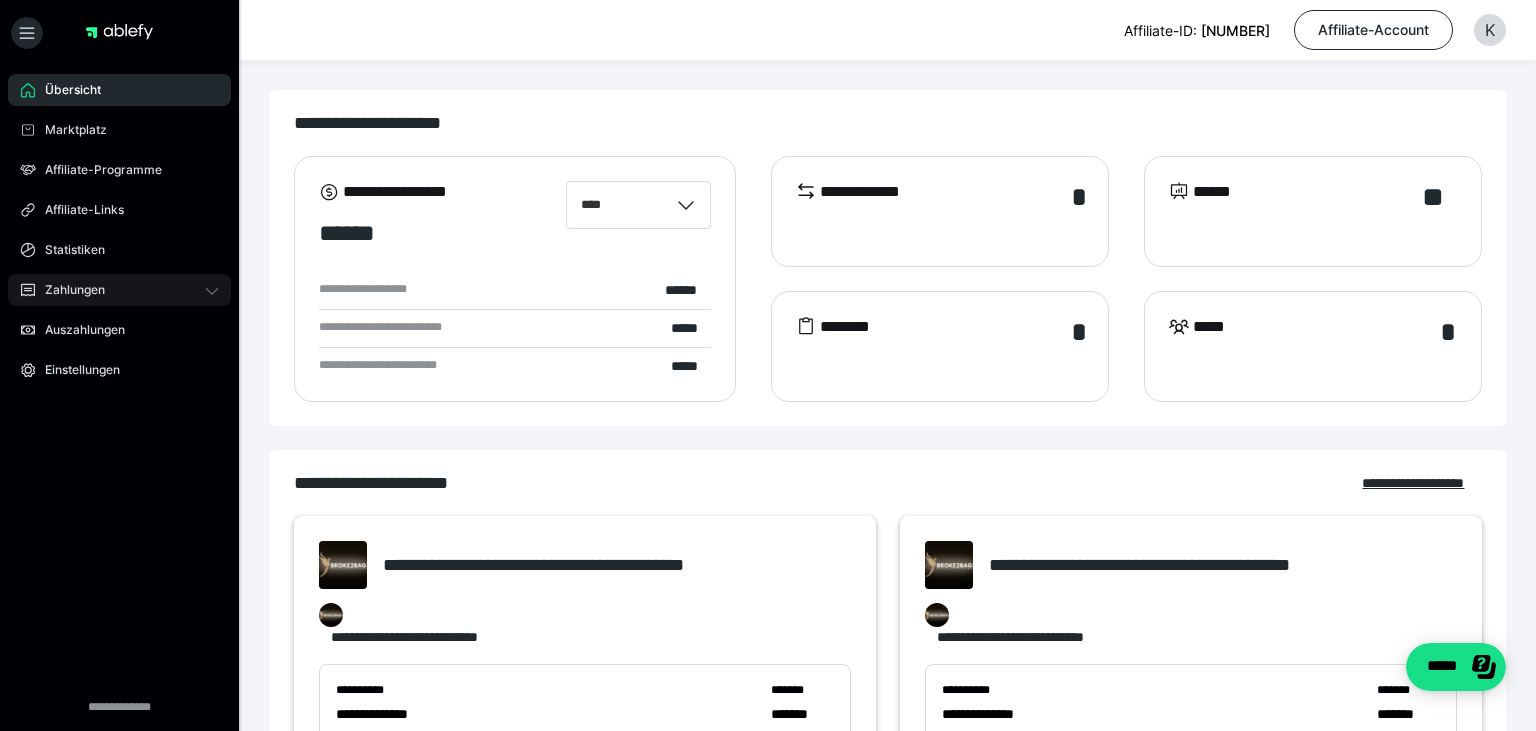 click on "Zahlungen" at bounding box center [119, 290] 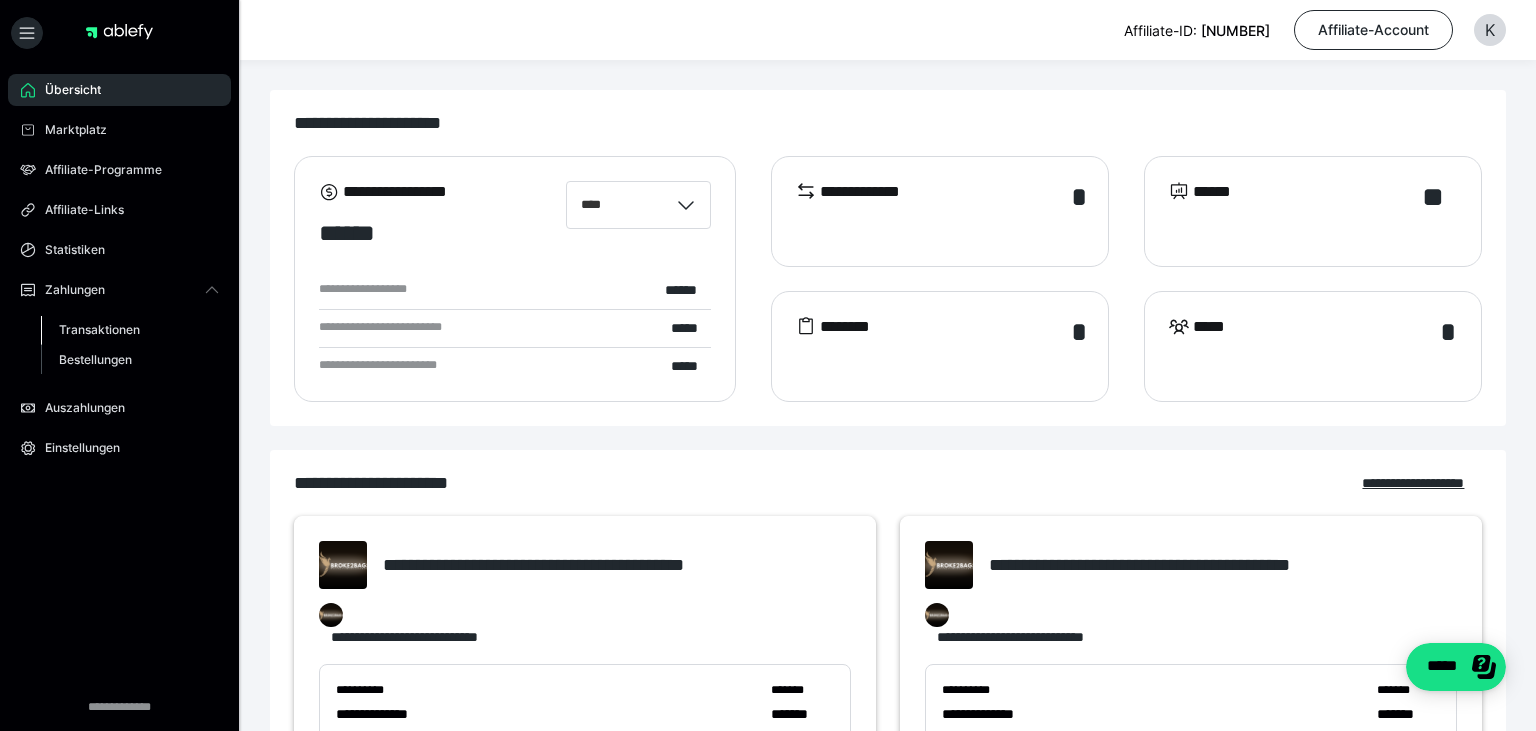 click on "Transaktionen" at bounding box center [99, 329] 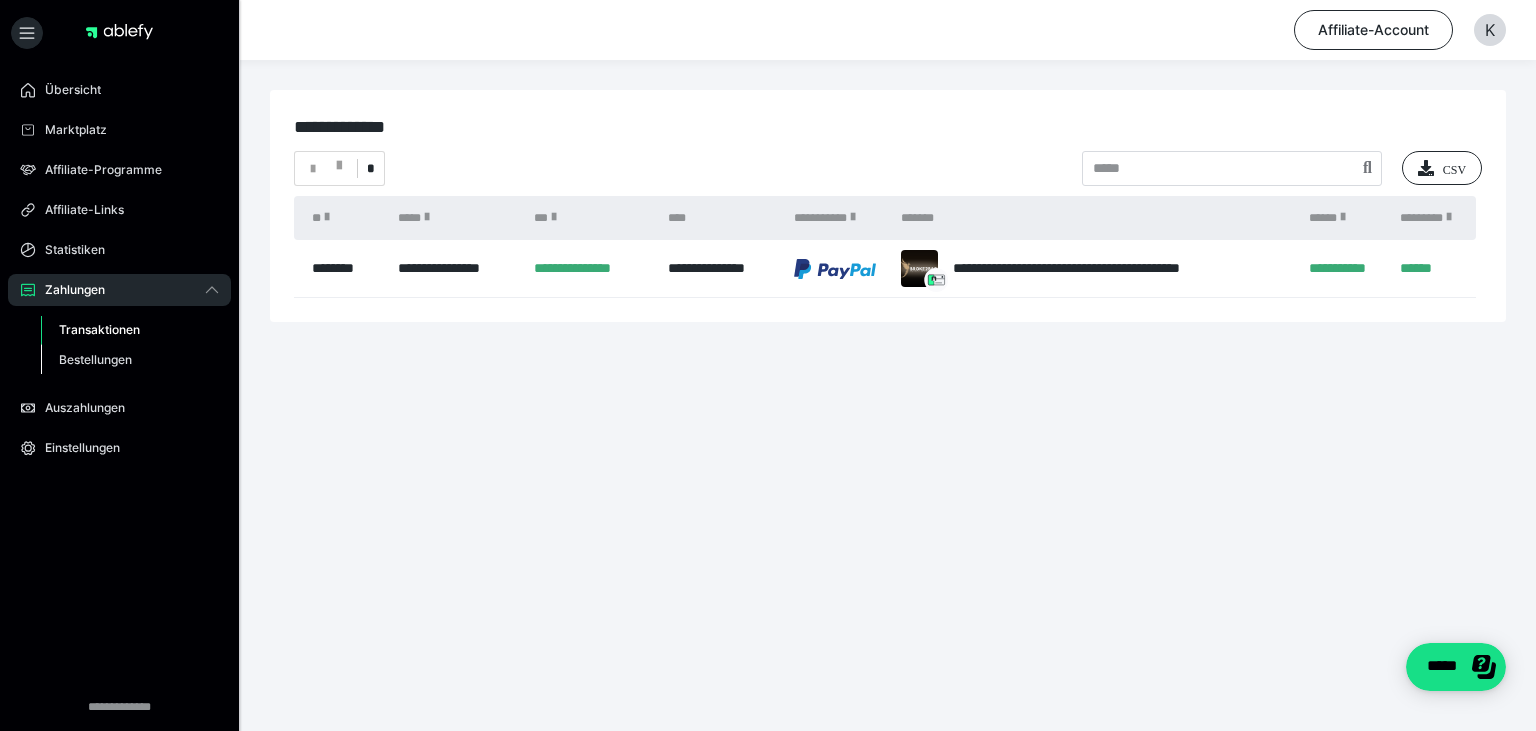 click on "Bestellungen" at bounding box center (95, 359) 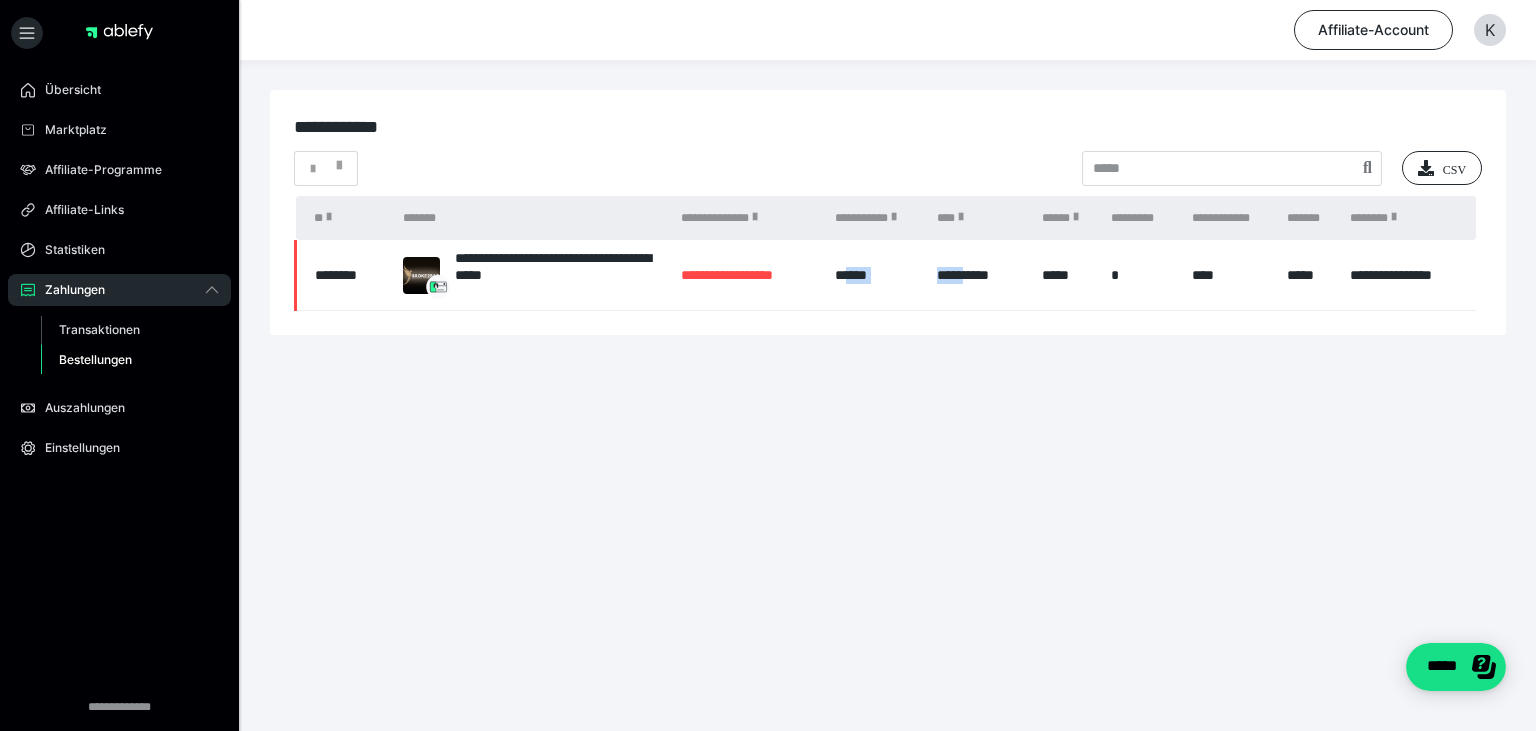 drag, startPoint x: 978, startPoint y: 281, endPoint x: 854, endPoint y: 283, distance: 124.01613 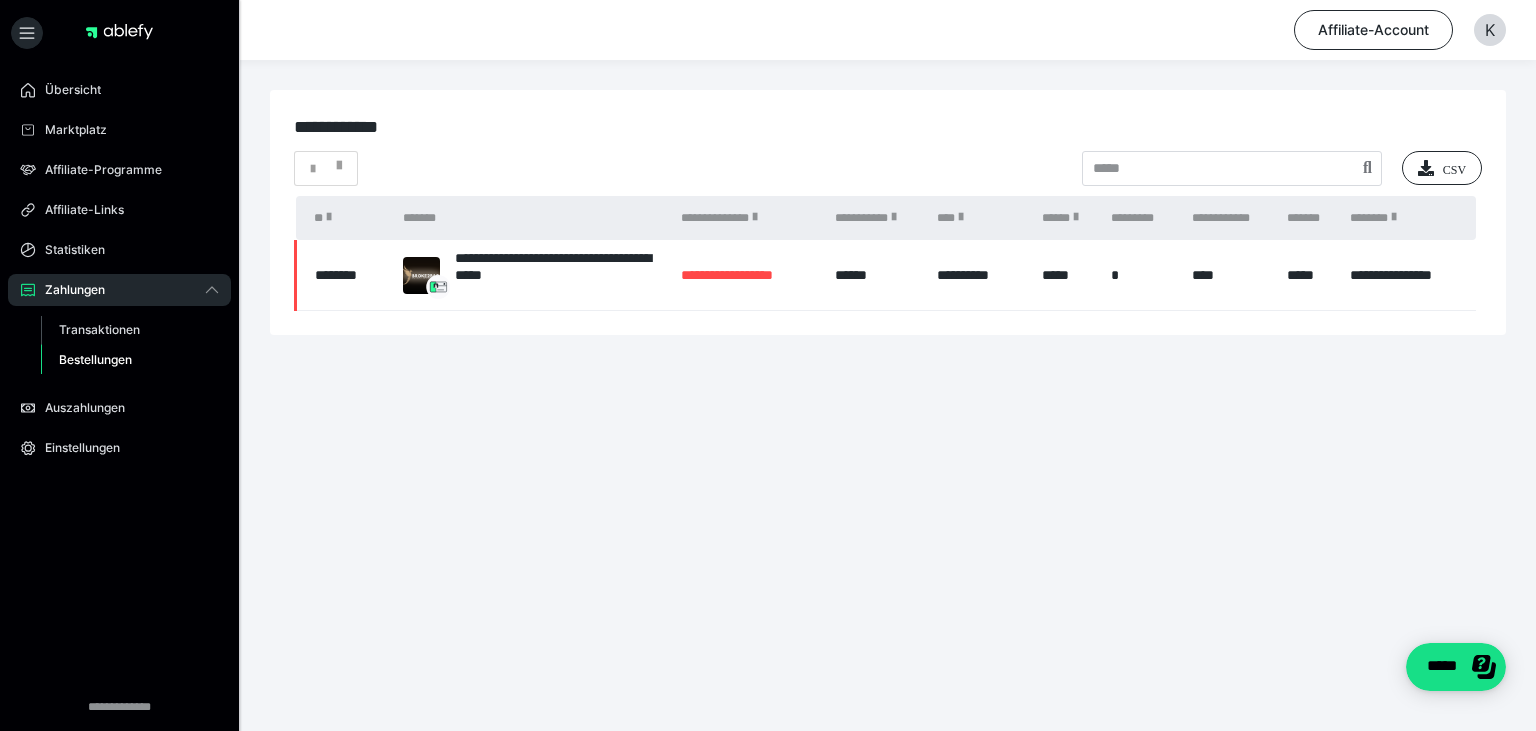 click on "**********" at bounding box center [888, 212] 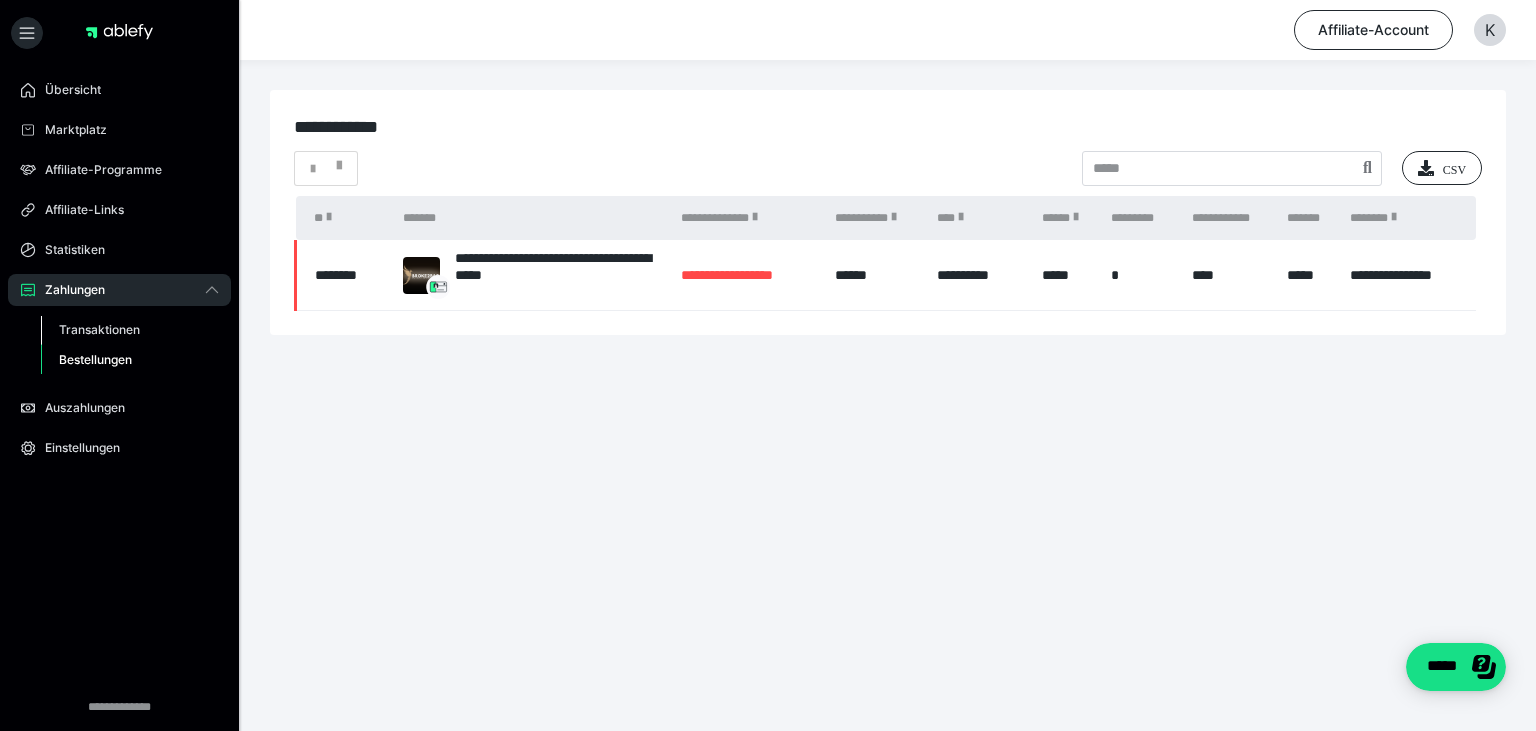 click on "Transaktionen" at bounding box center (99, 329) 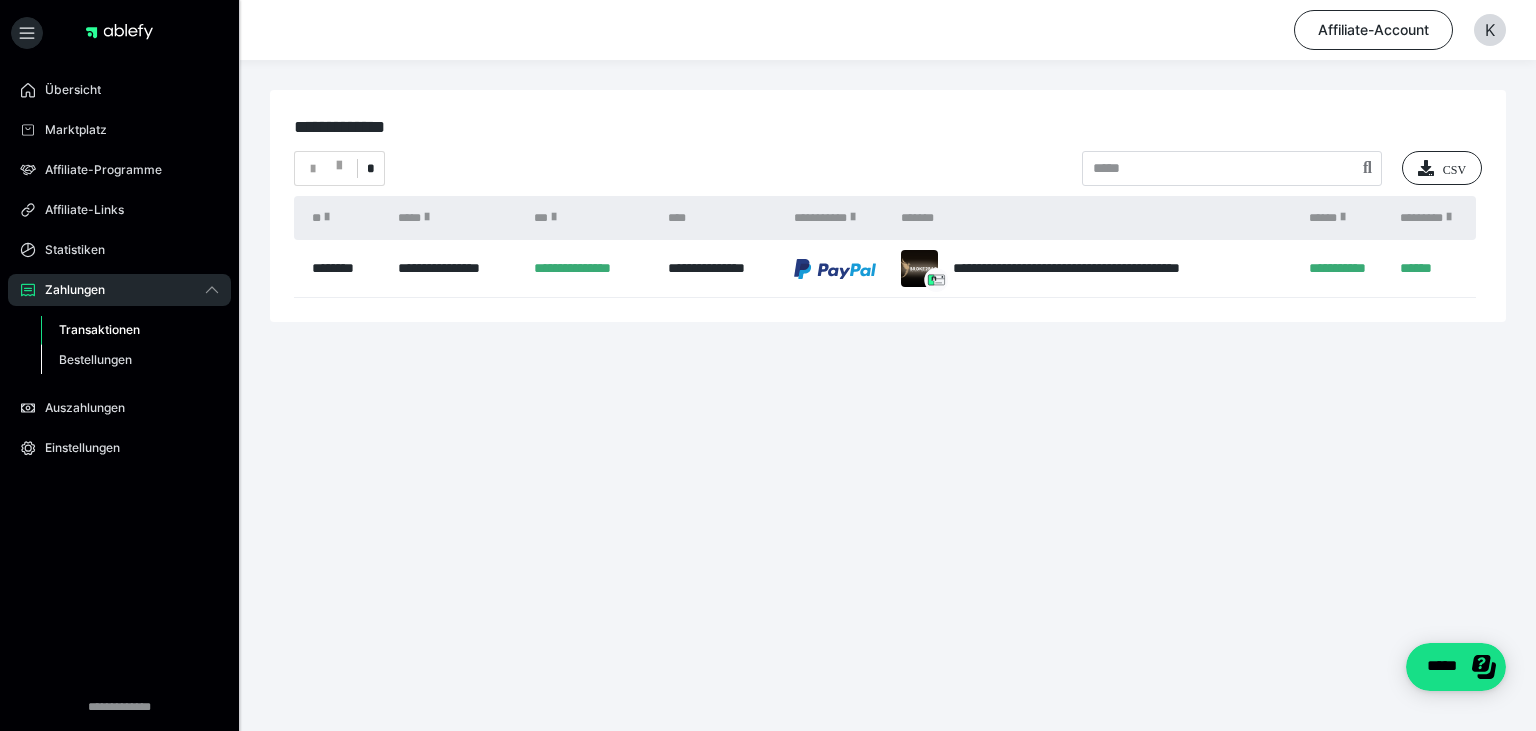 click on "Bestellungen" at bounding box center [95, 359] 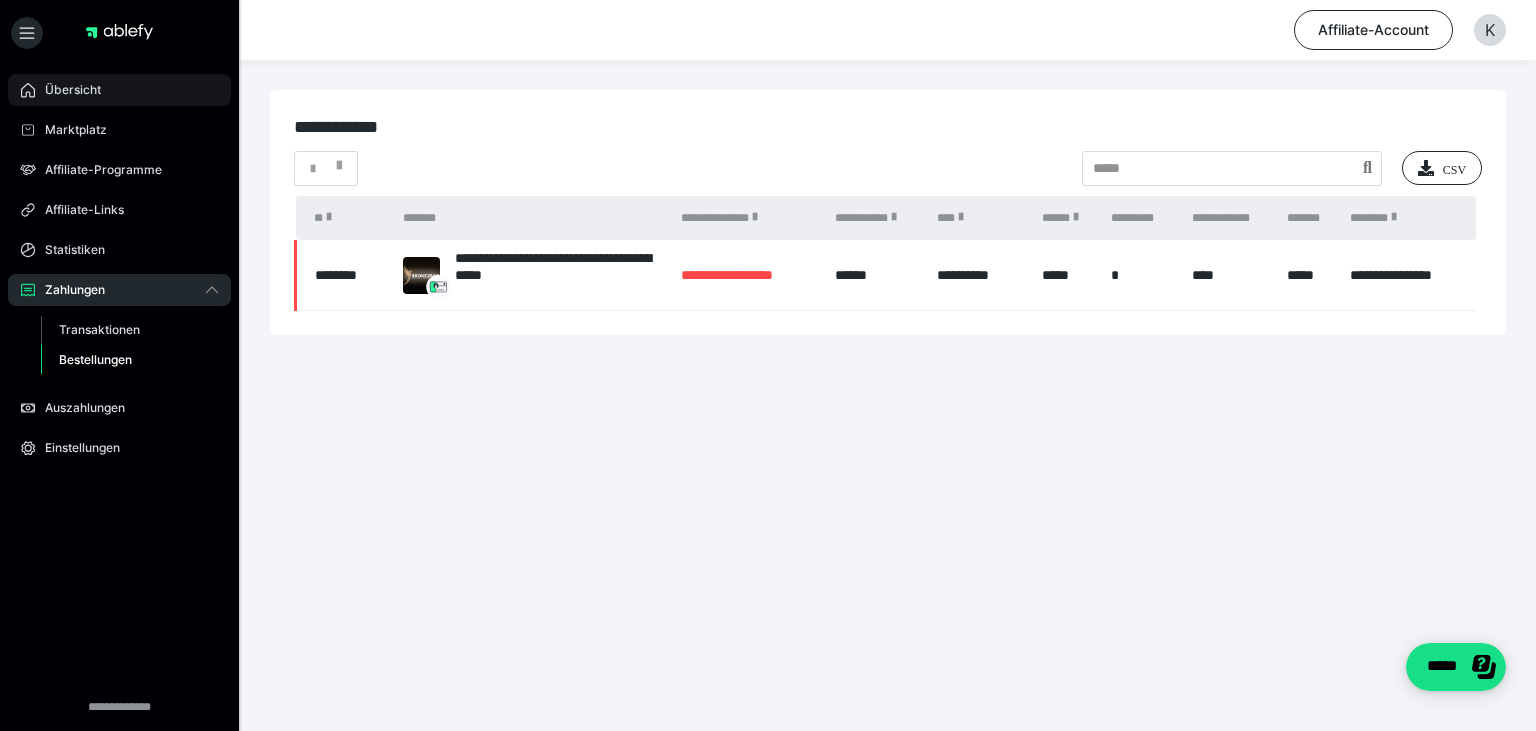 click on "Übersicht" at bounding box center (119, 90) 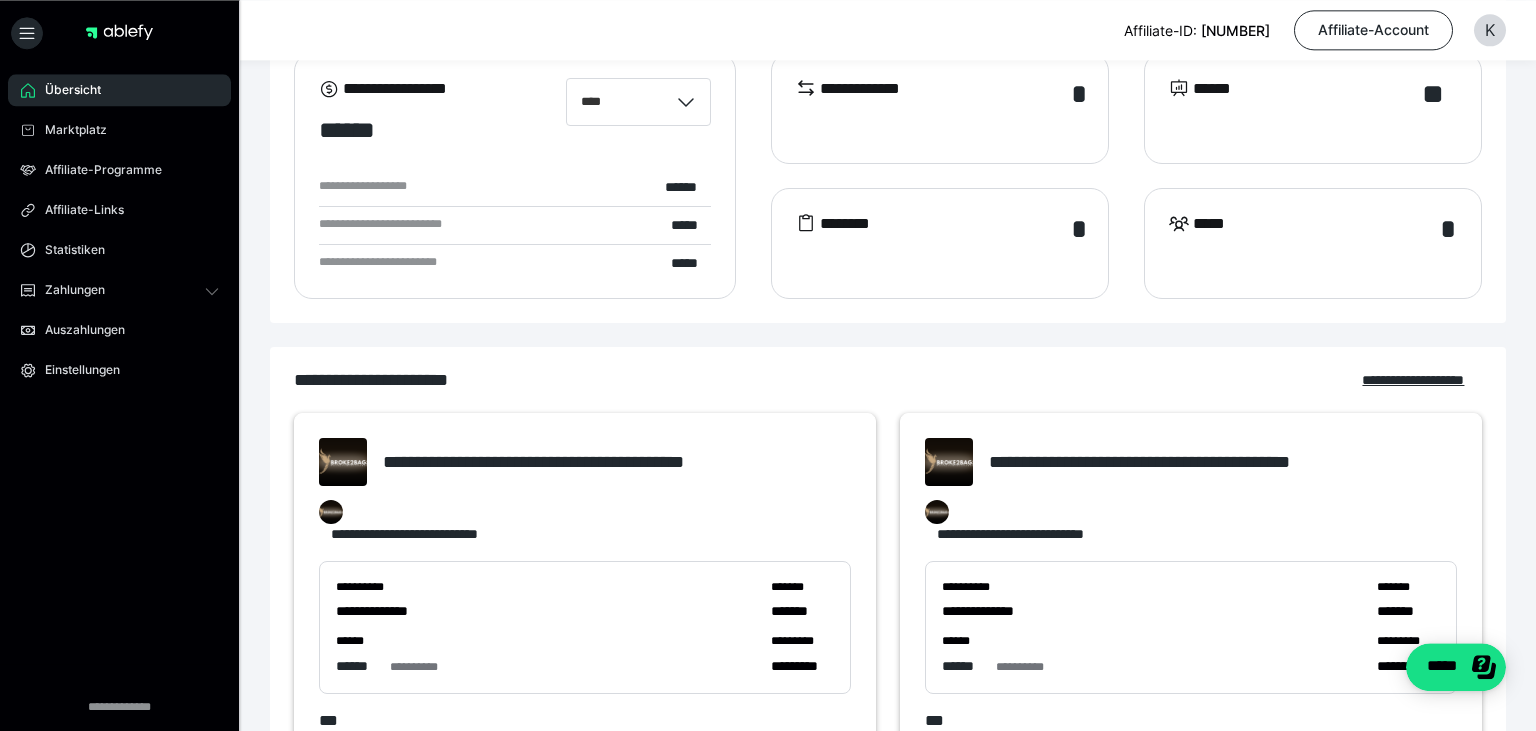 scroll, scrollTop: 0, scrollLeft: 0, axis: both 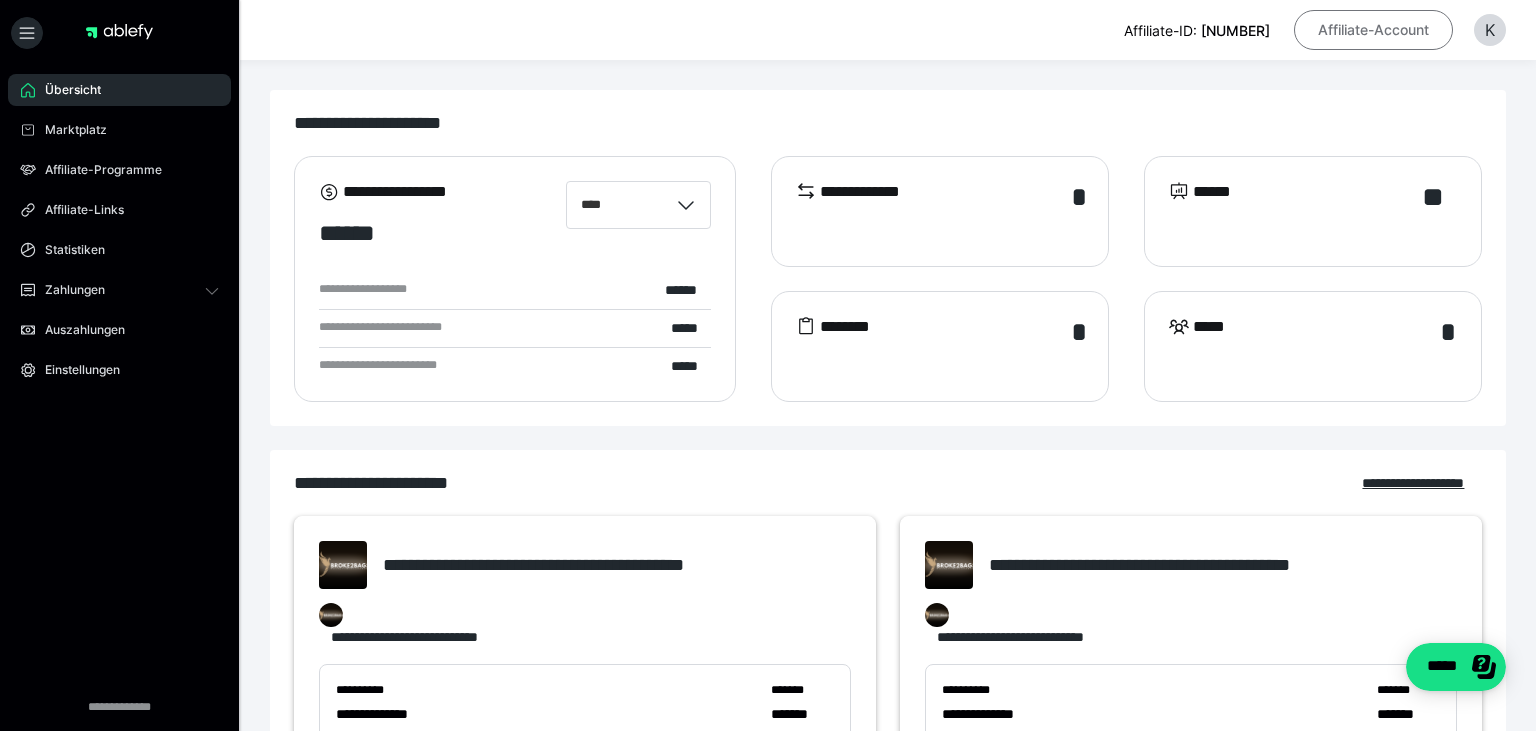 click on "Affiliate-Account" at bounding box center [1373, 30] 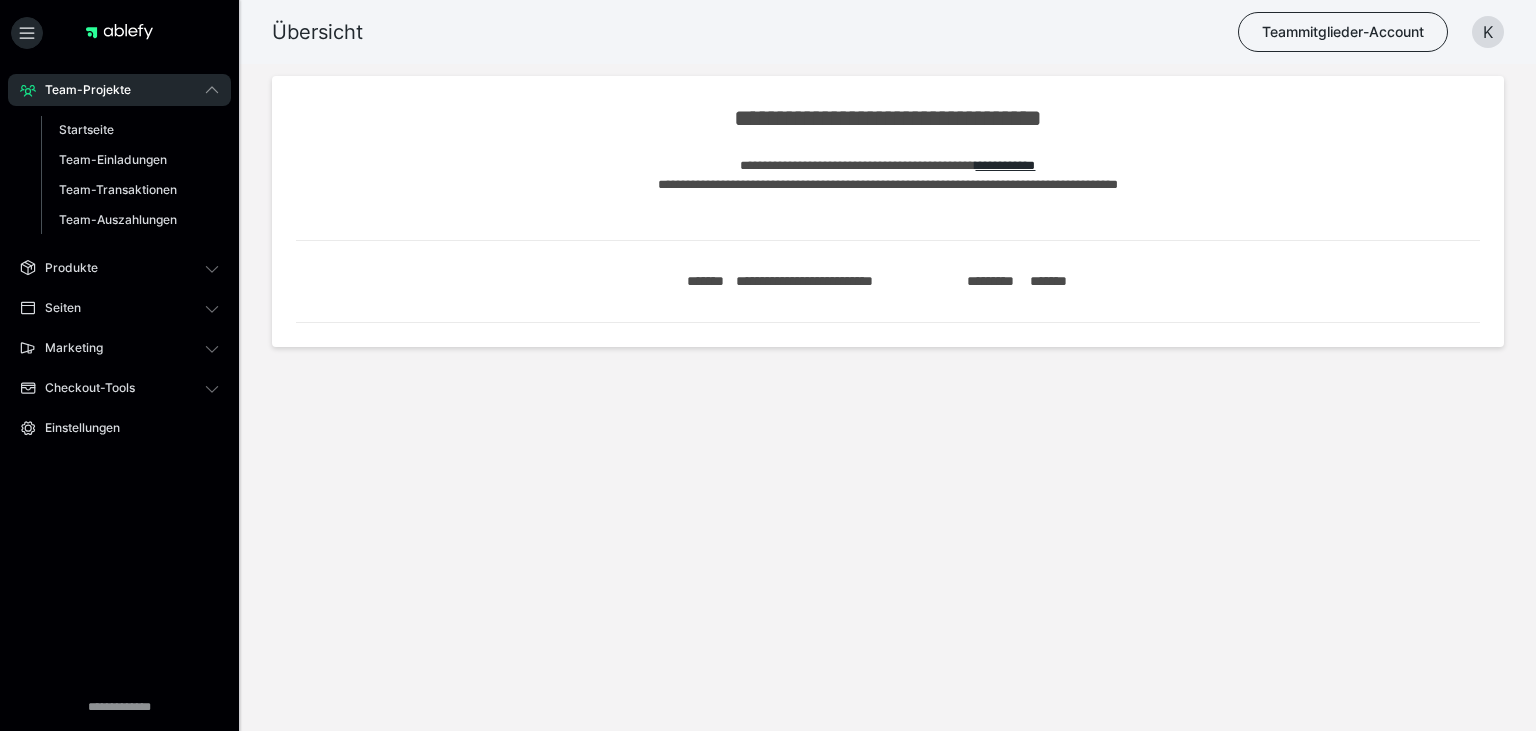 scroll, scrollTop: 0, scrollLeft: 0, axis: both 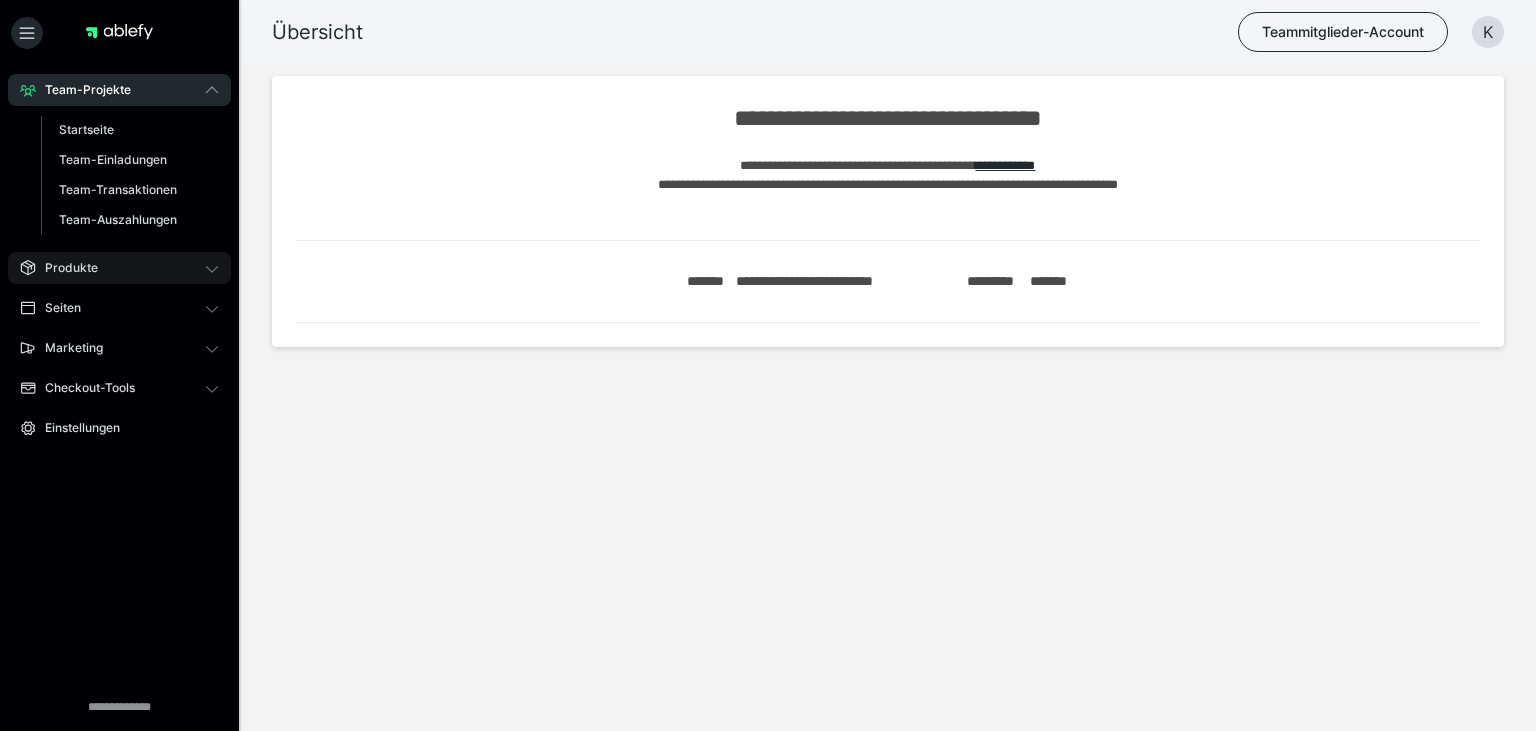 click on "Produkte" at bounding box center (64, 268) 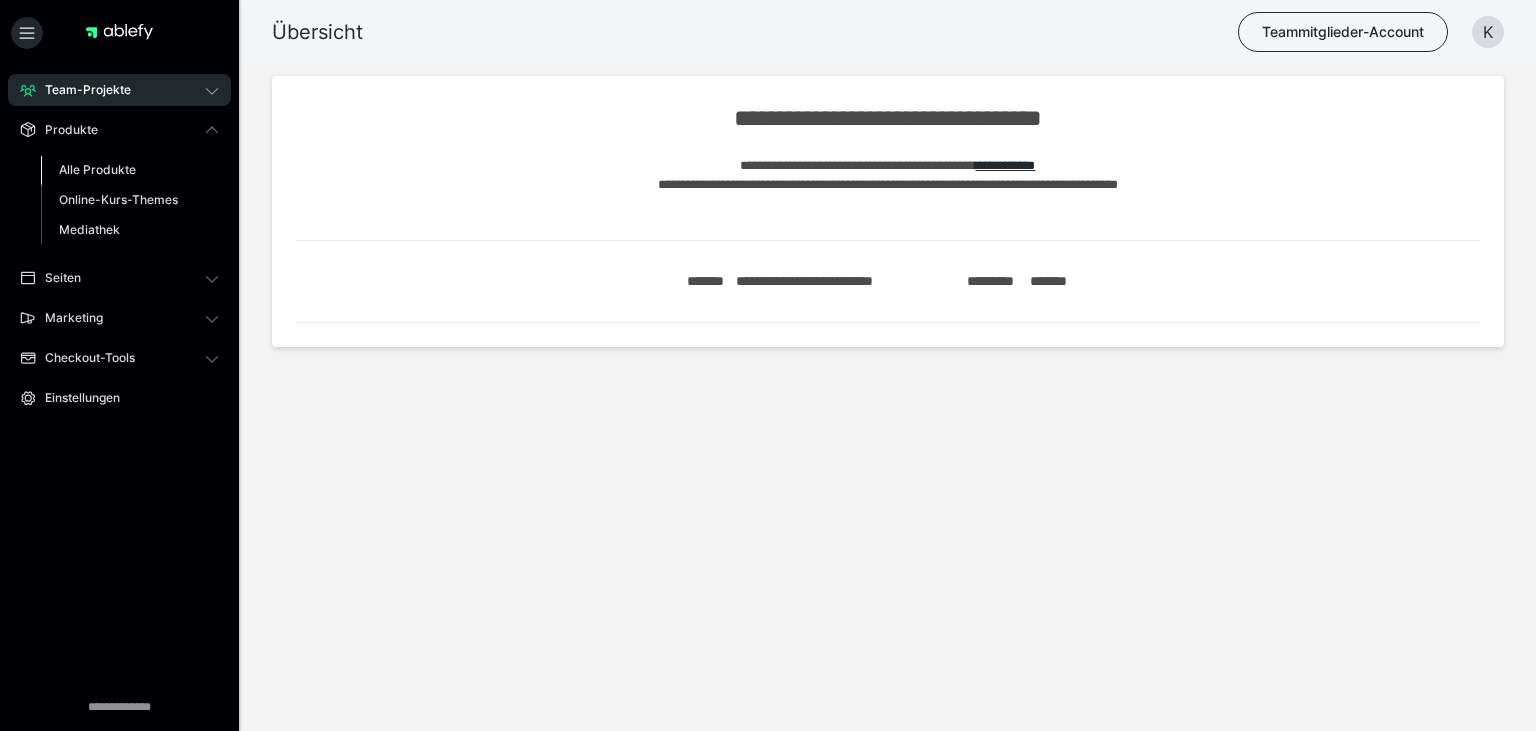 click on "Alle Produkte" at bounding box center (97, 169) 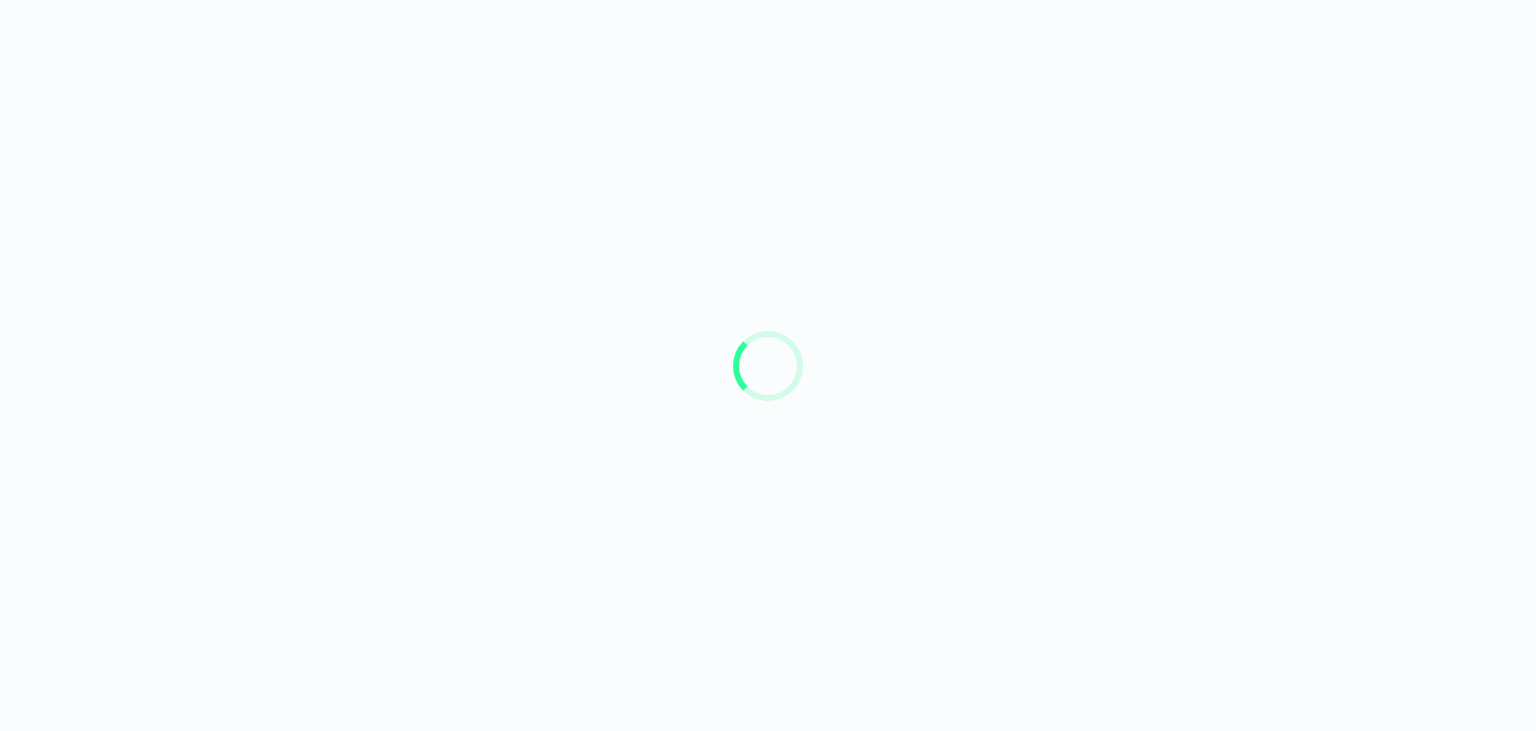 scroll, scrollTop: 0, scrollLeft: 0, axis: both 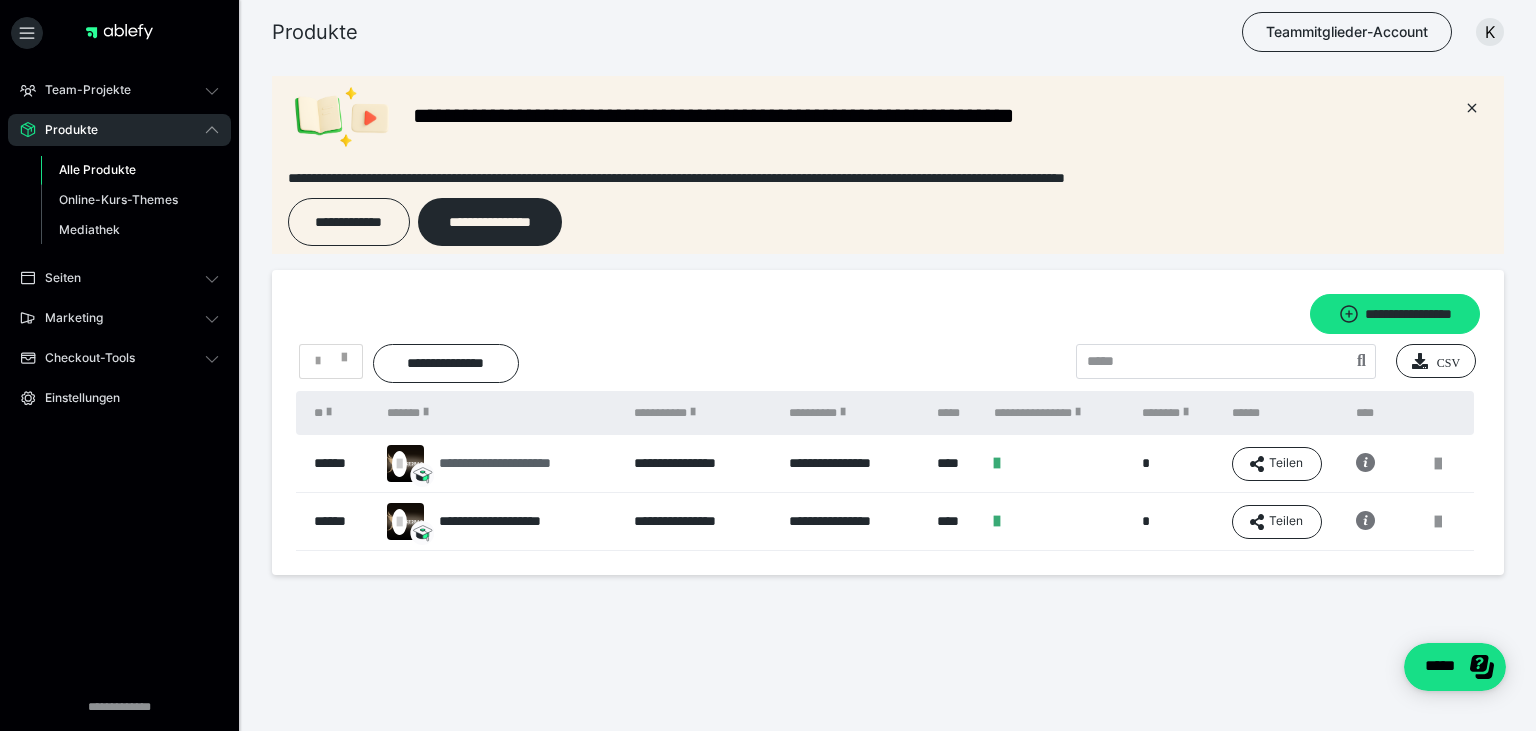 click on "**********" at bounding box center [512, 463] 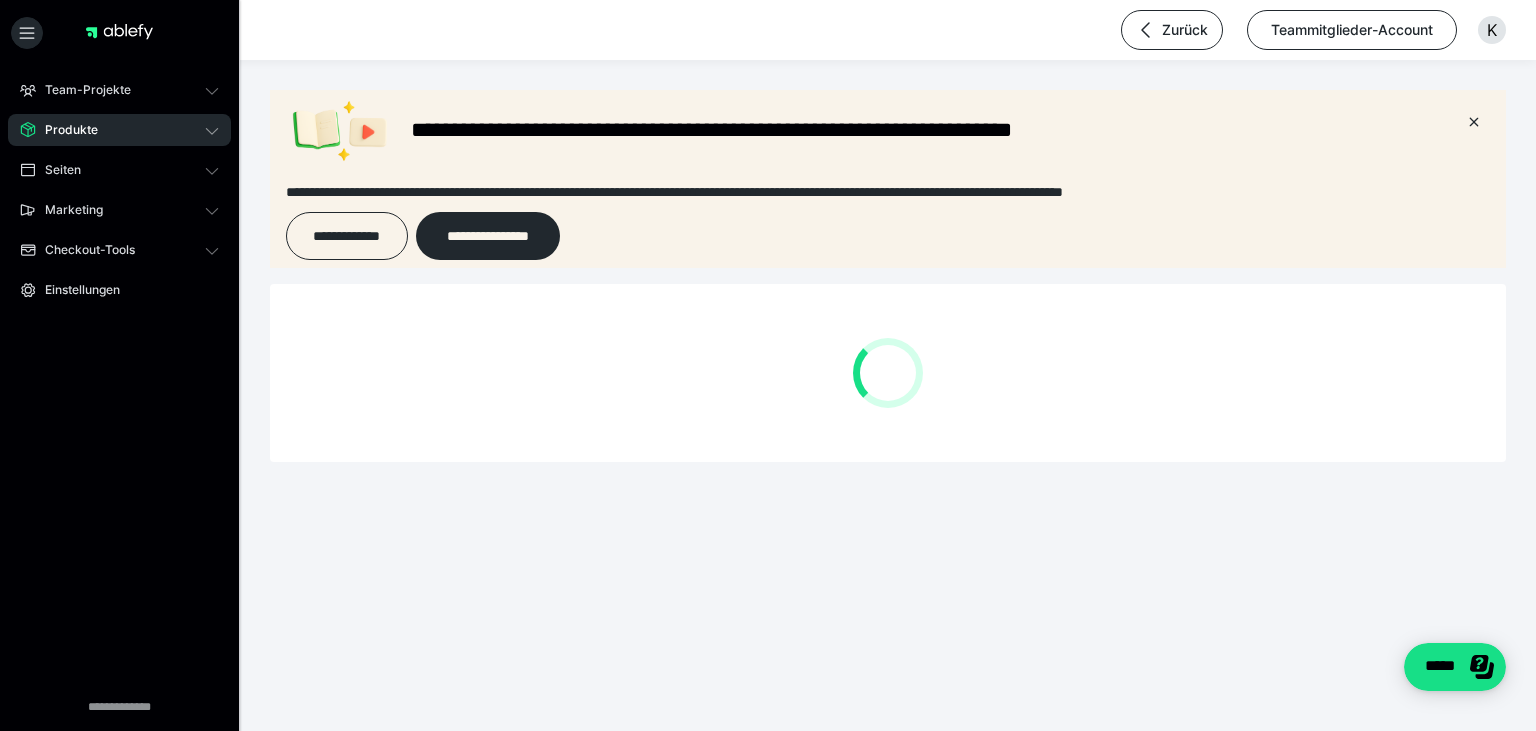 scroll, scrollTop: 0, scrollLeft: 0, axis: both 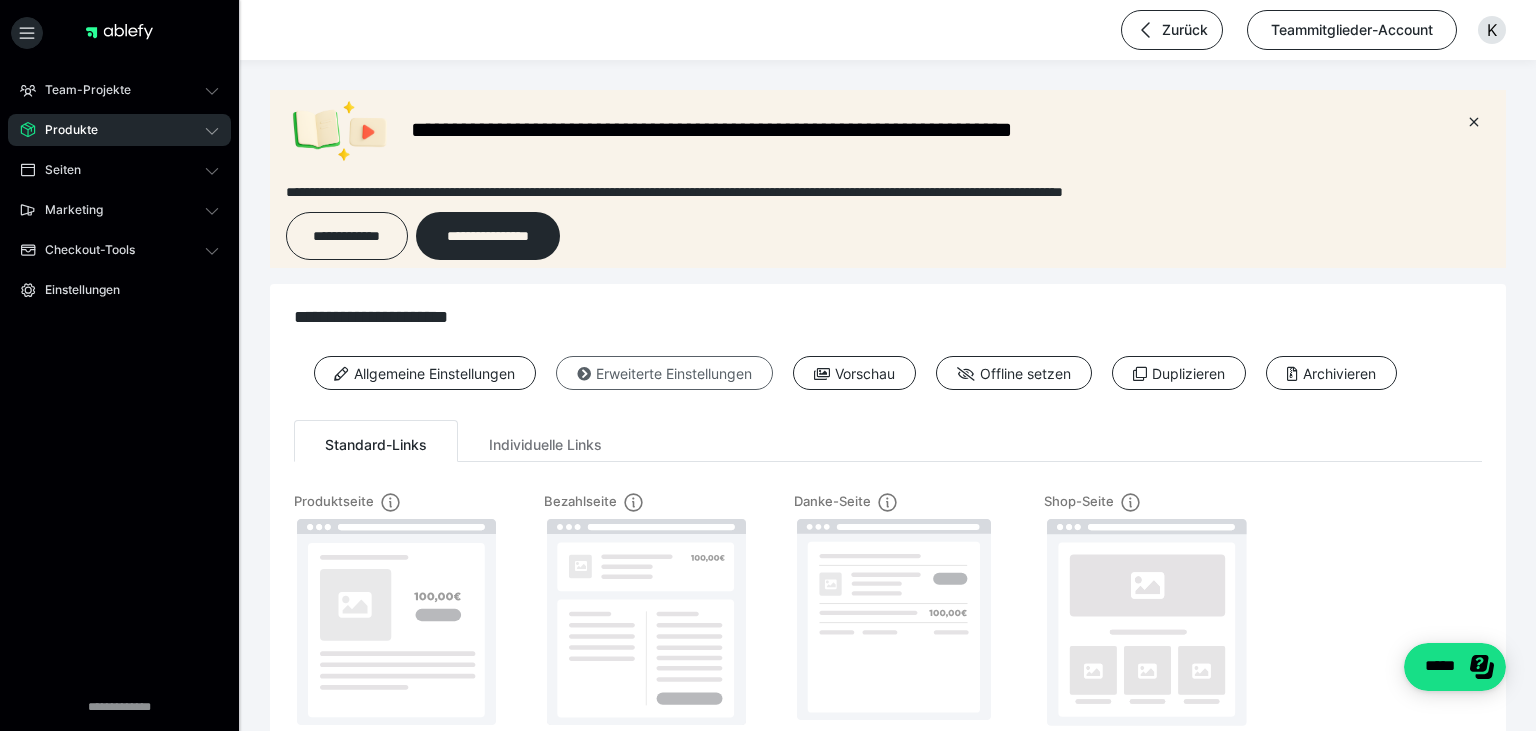 click on "Erweiterte Einstellungen" at bounding box center [664, 373] 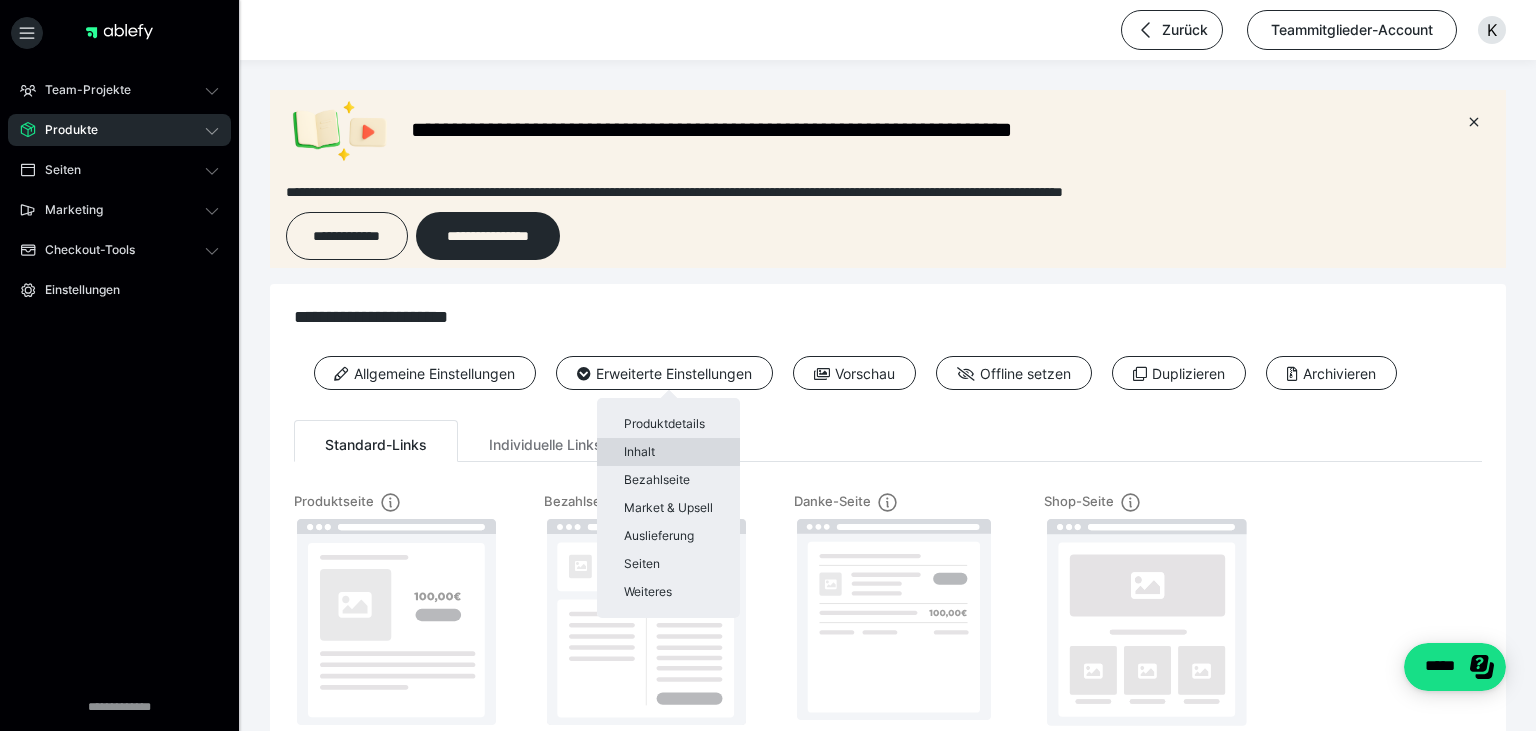 click on "Inhalt" at bounding box center (668, 452) 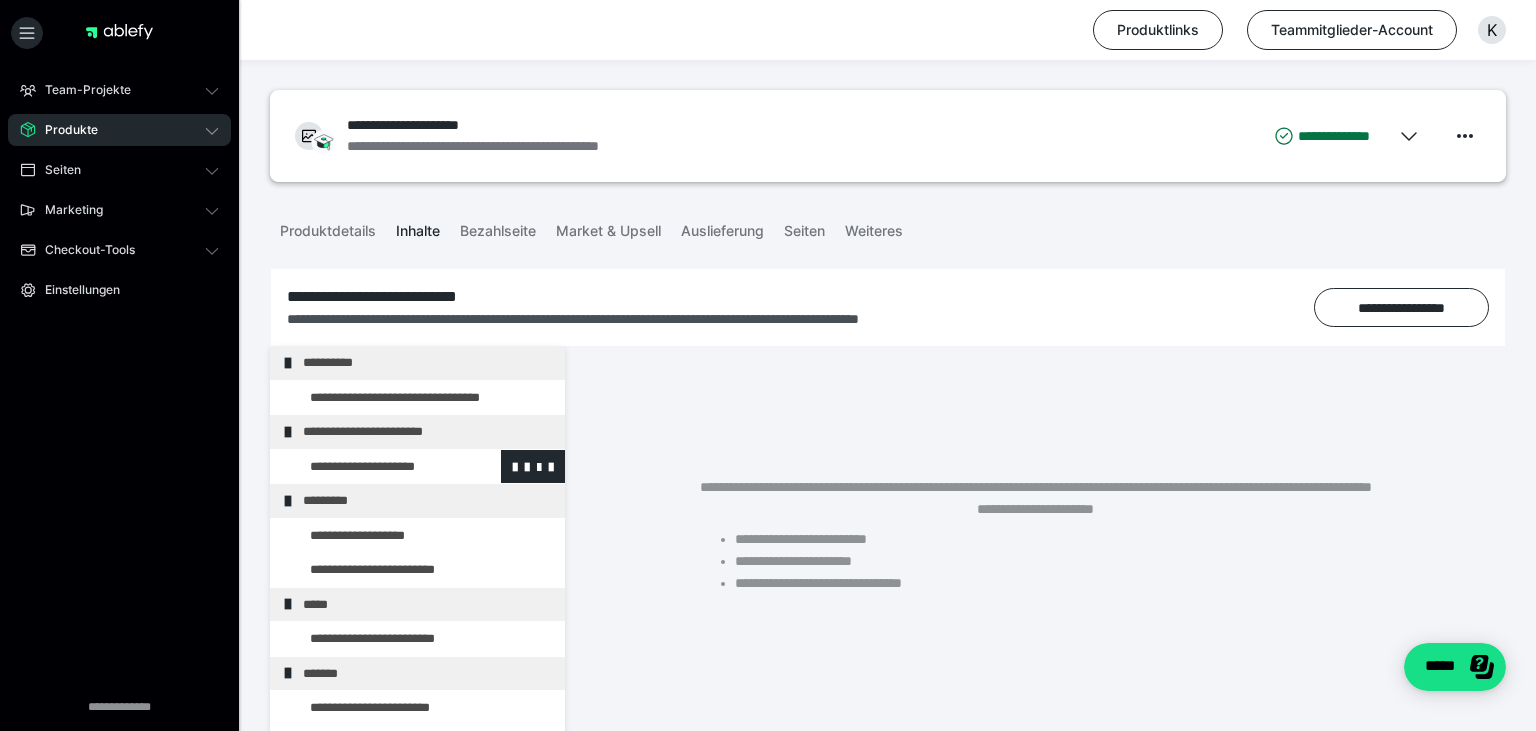click at bounding box center (375, 467) 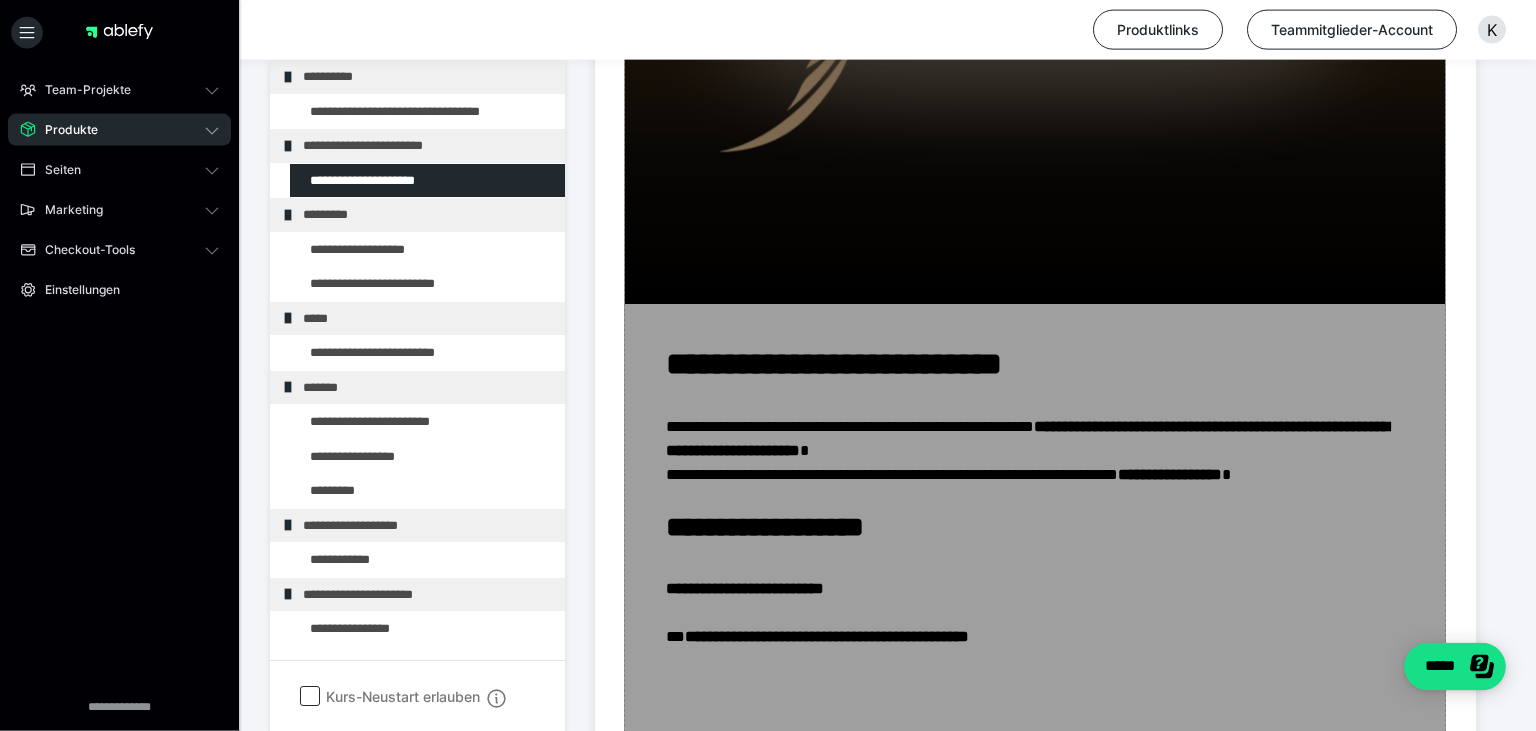 scroll, scrollTop: 1056, scrollLeft: 0, axis: vertical 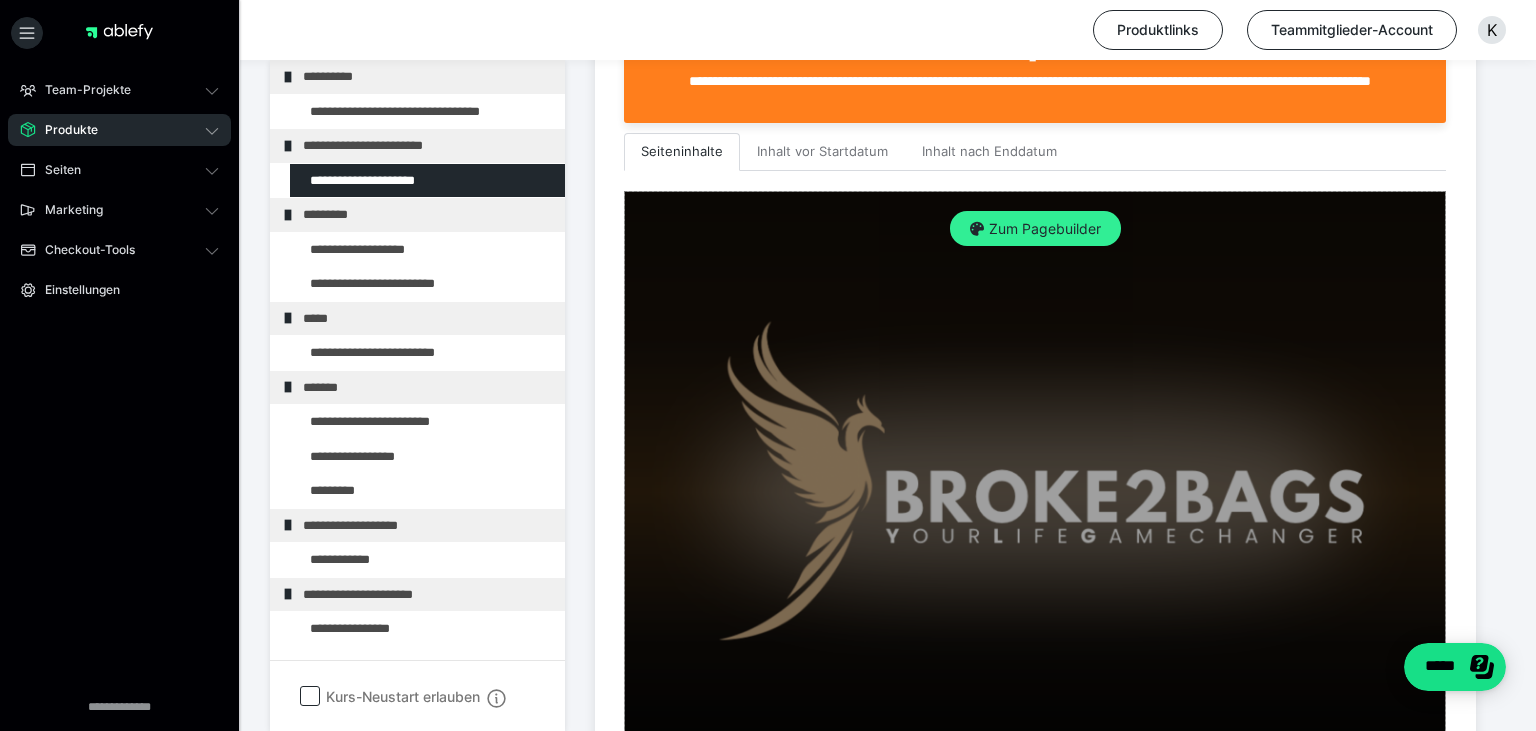 click on "Zum Pagebuilder" at bounding box center (1035, 229) 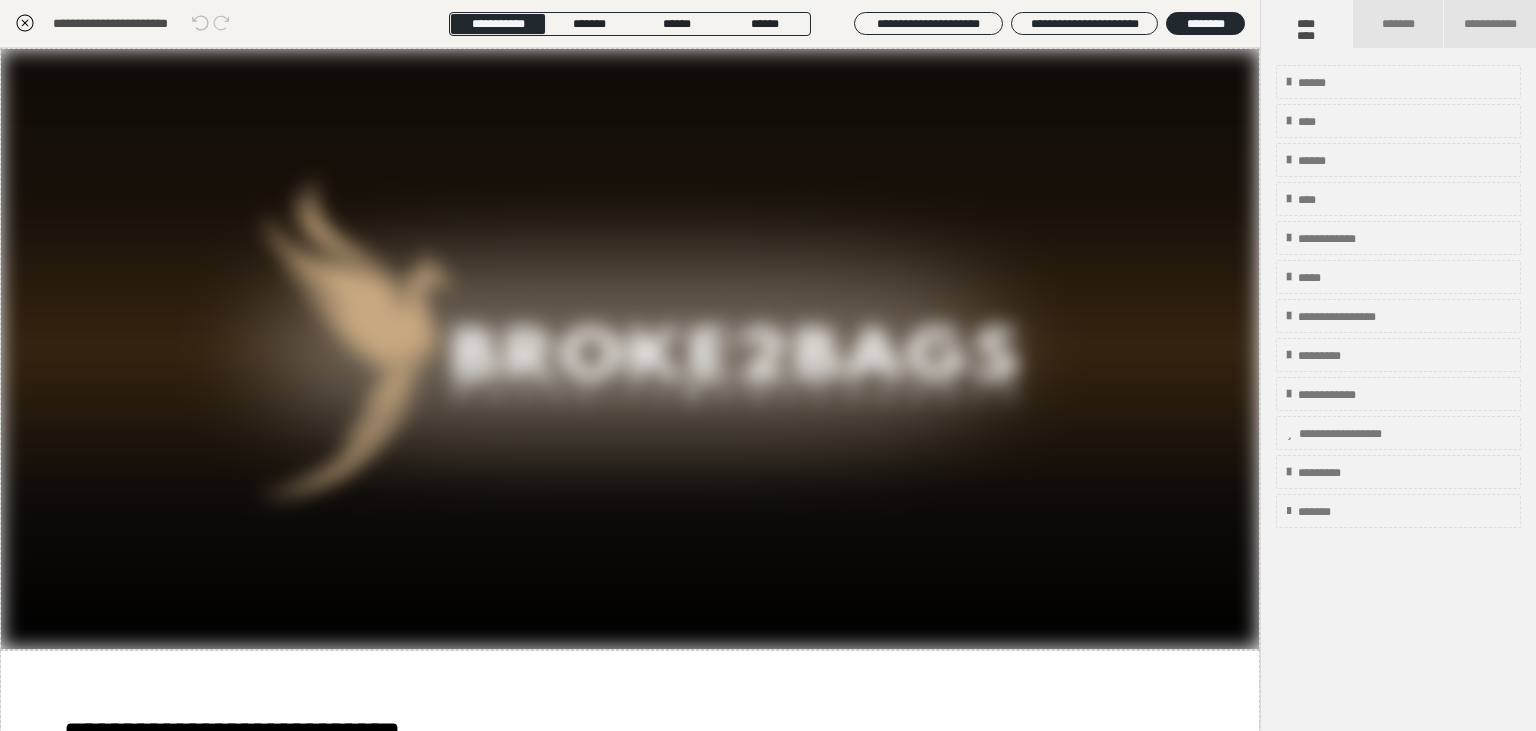 scroll, scrollTop: 285, scrollLeft: 0, axis: vertical 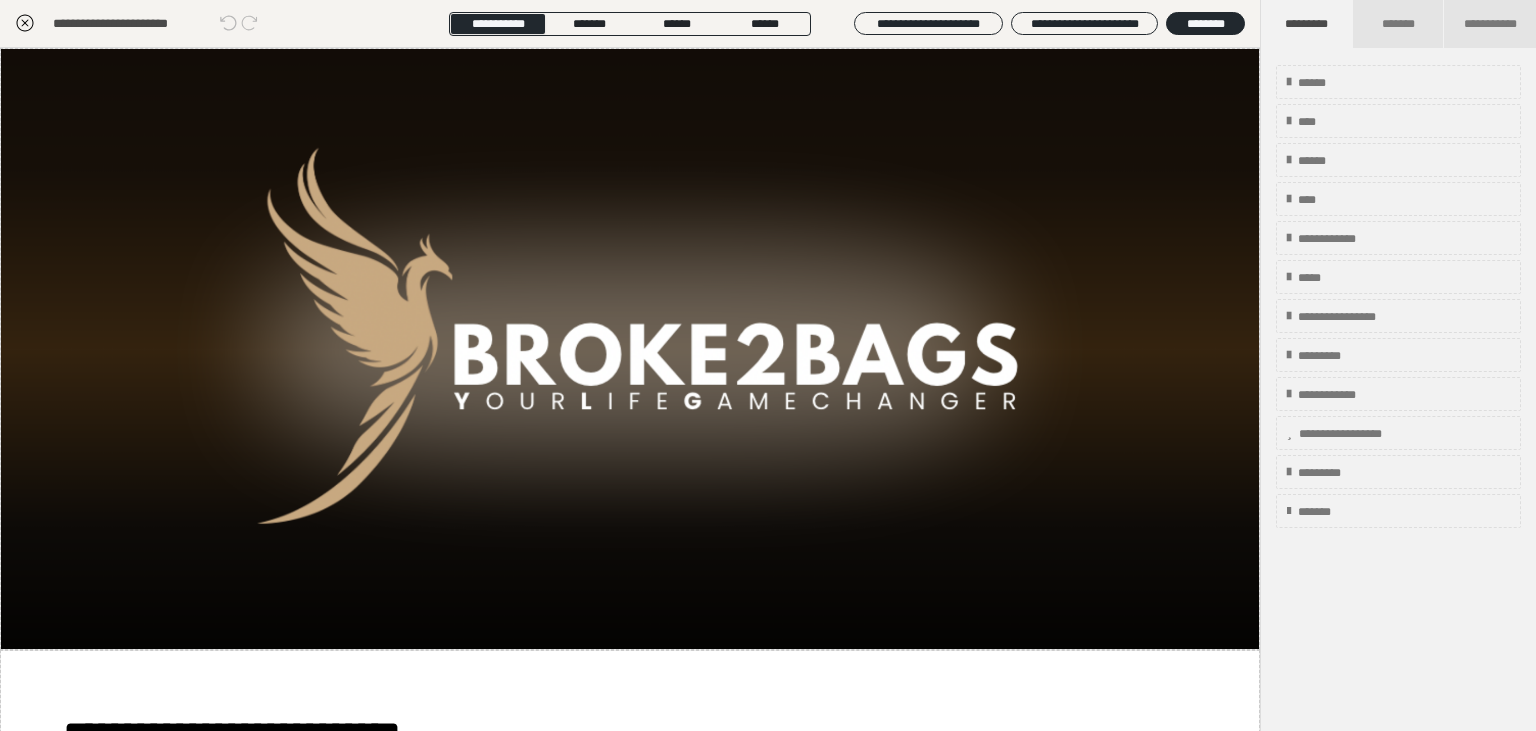 click 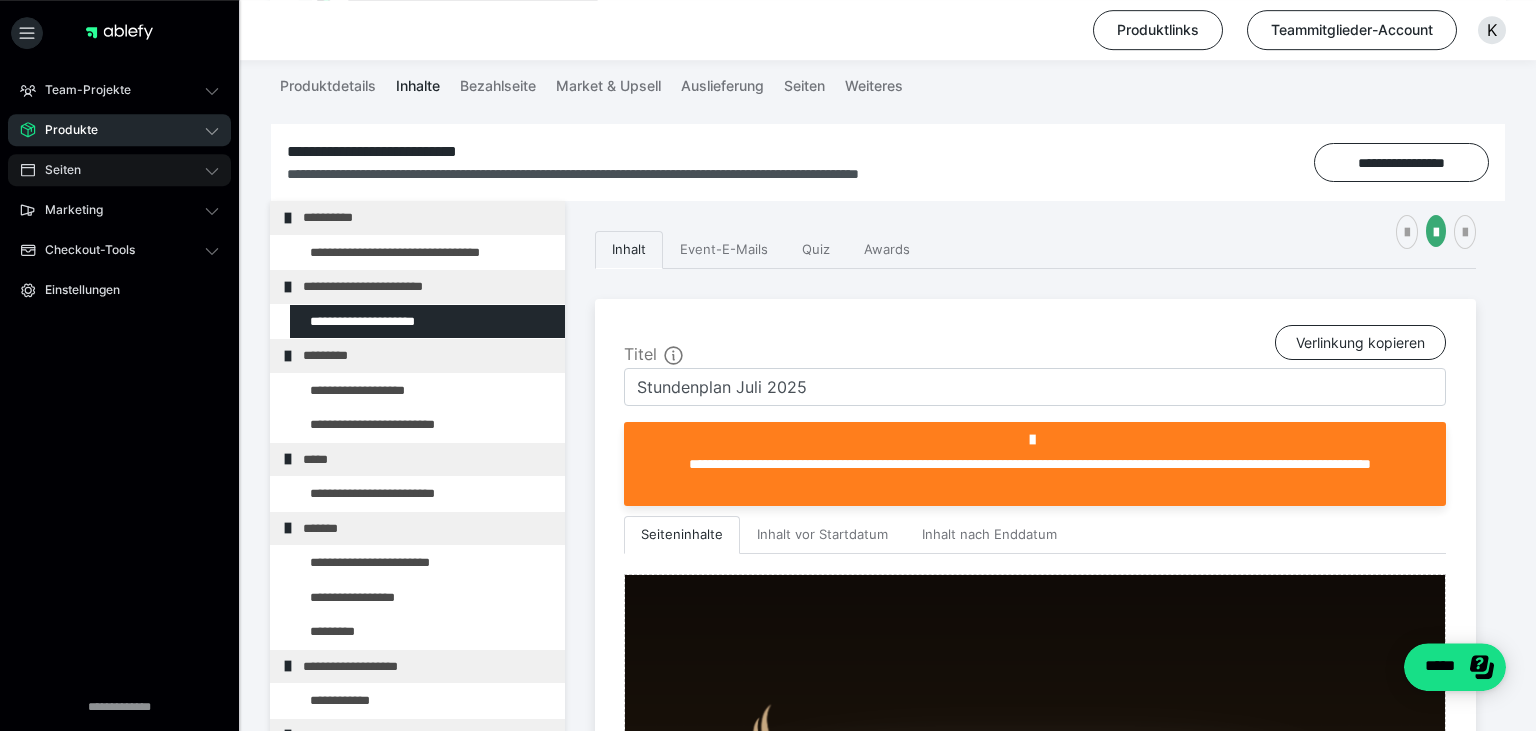 scroll, scrollTop: 0, scrollLeft: 0, axis: both 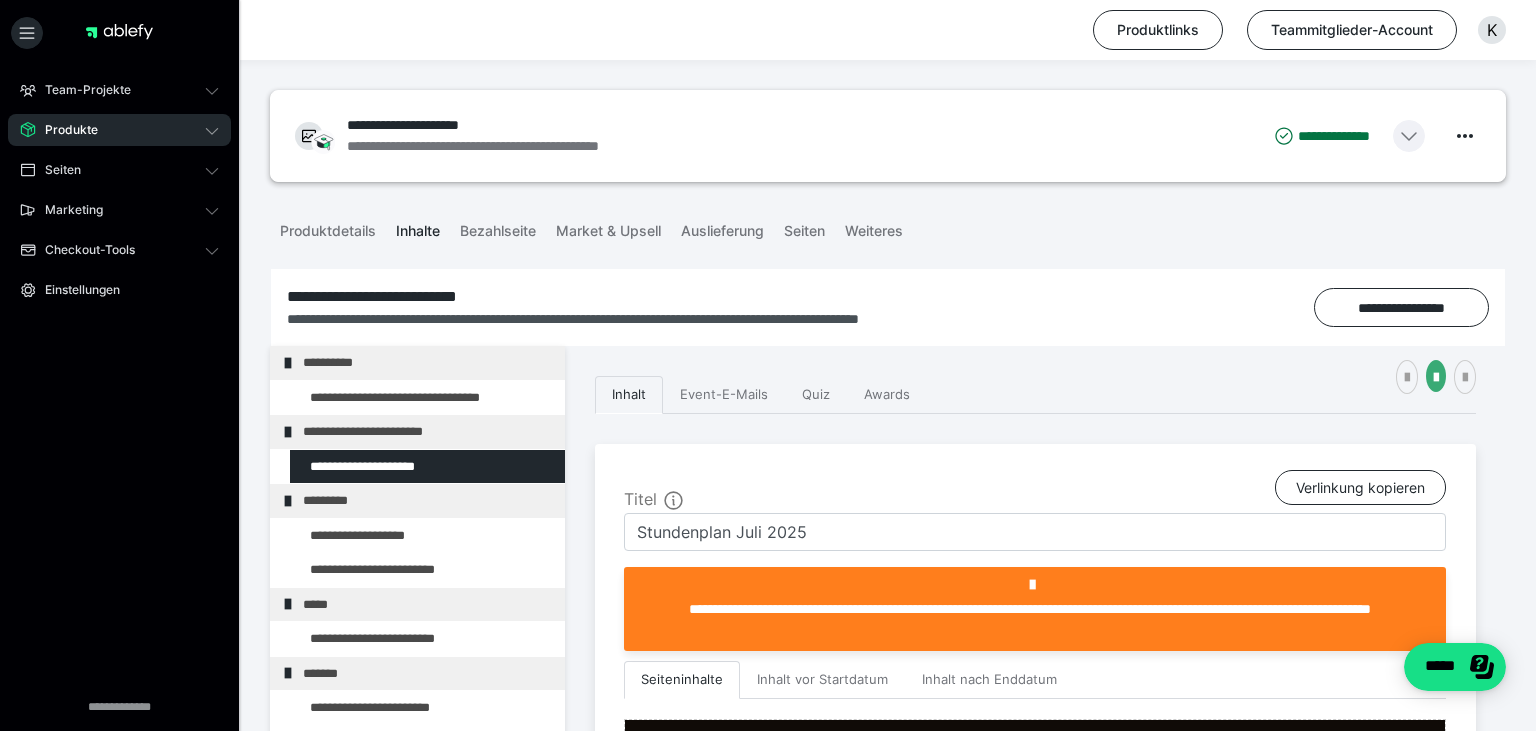 click 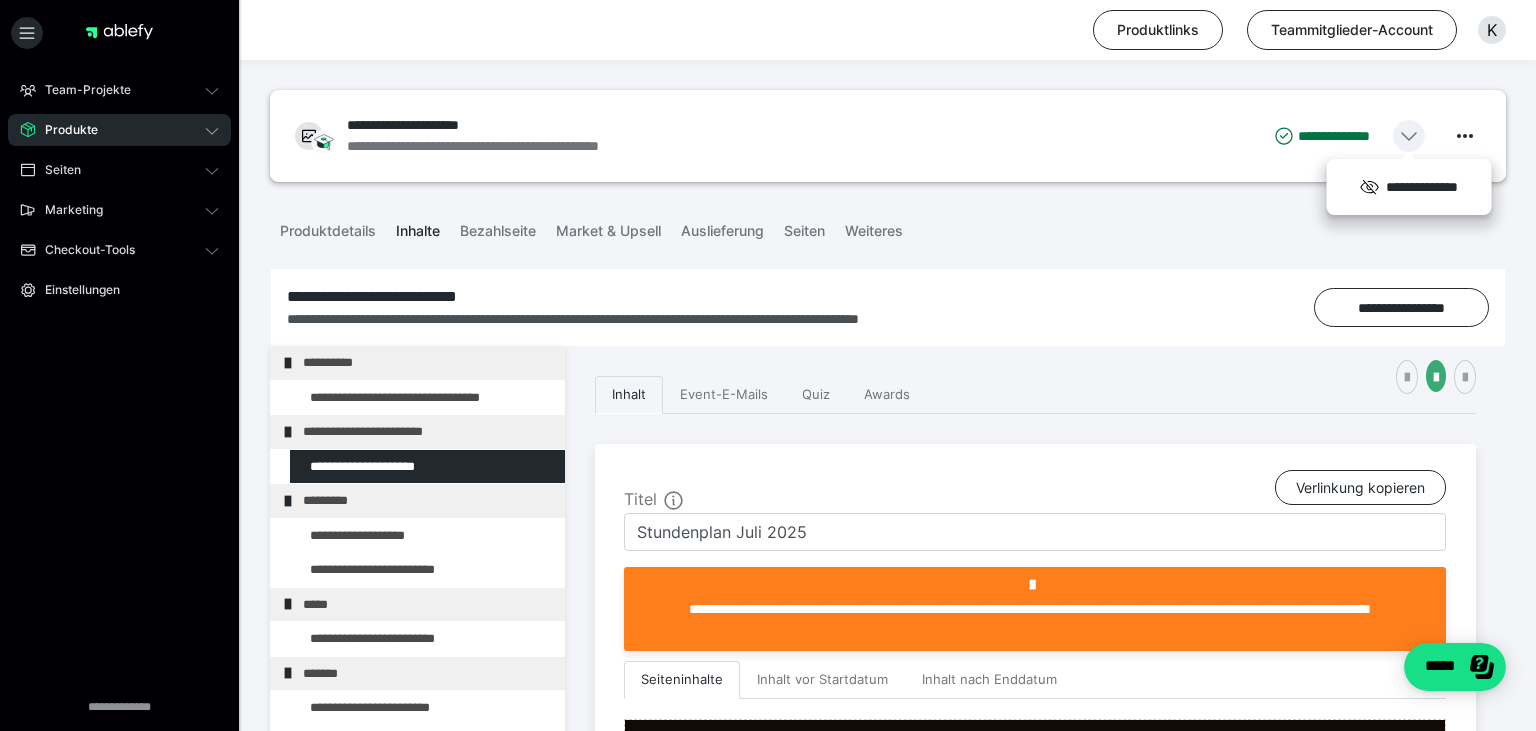 click 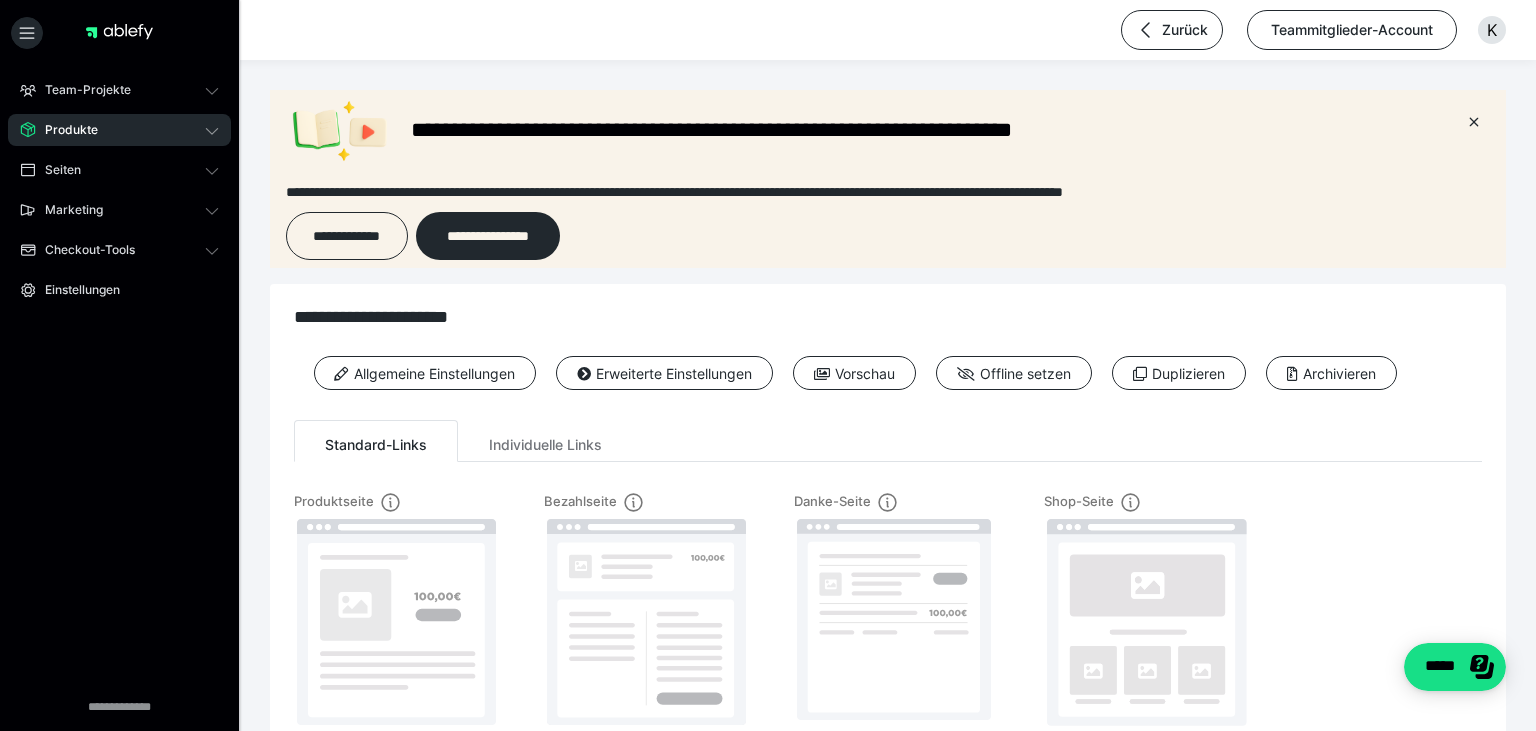 scroll, scrollTop: 0, scrollLeft: 0, axis: both 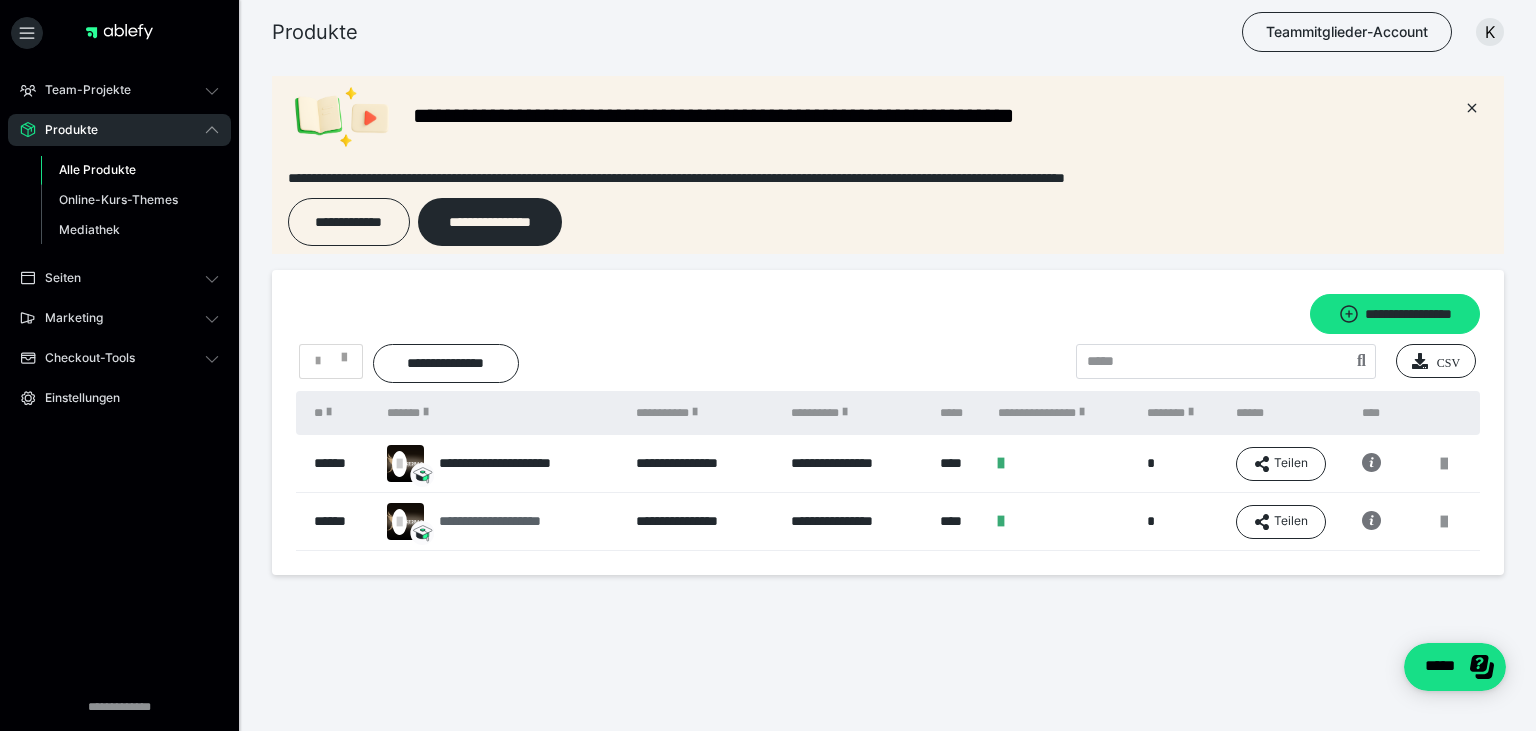 click on "**********" at bounding box center [508, 521] 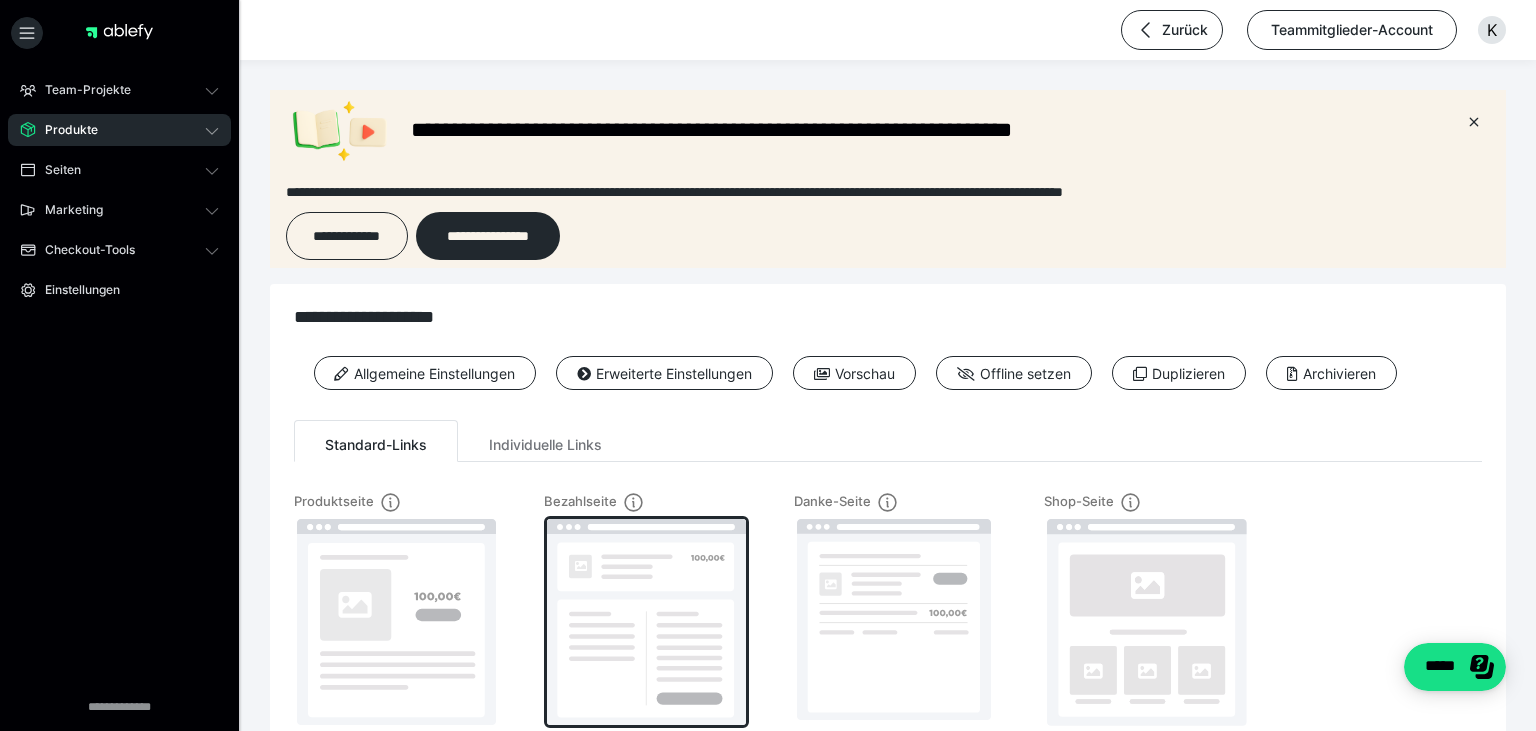 scroll, scrollTop: 0, scrollLeft: 0, axis: both 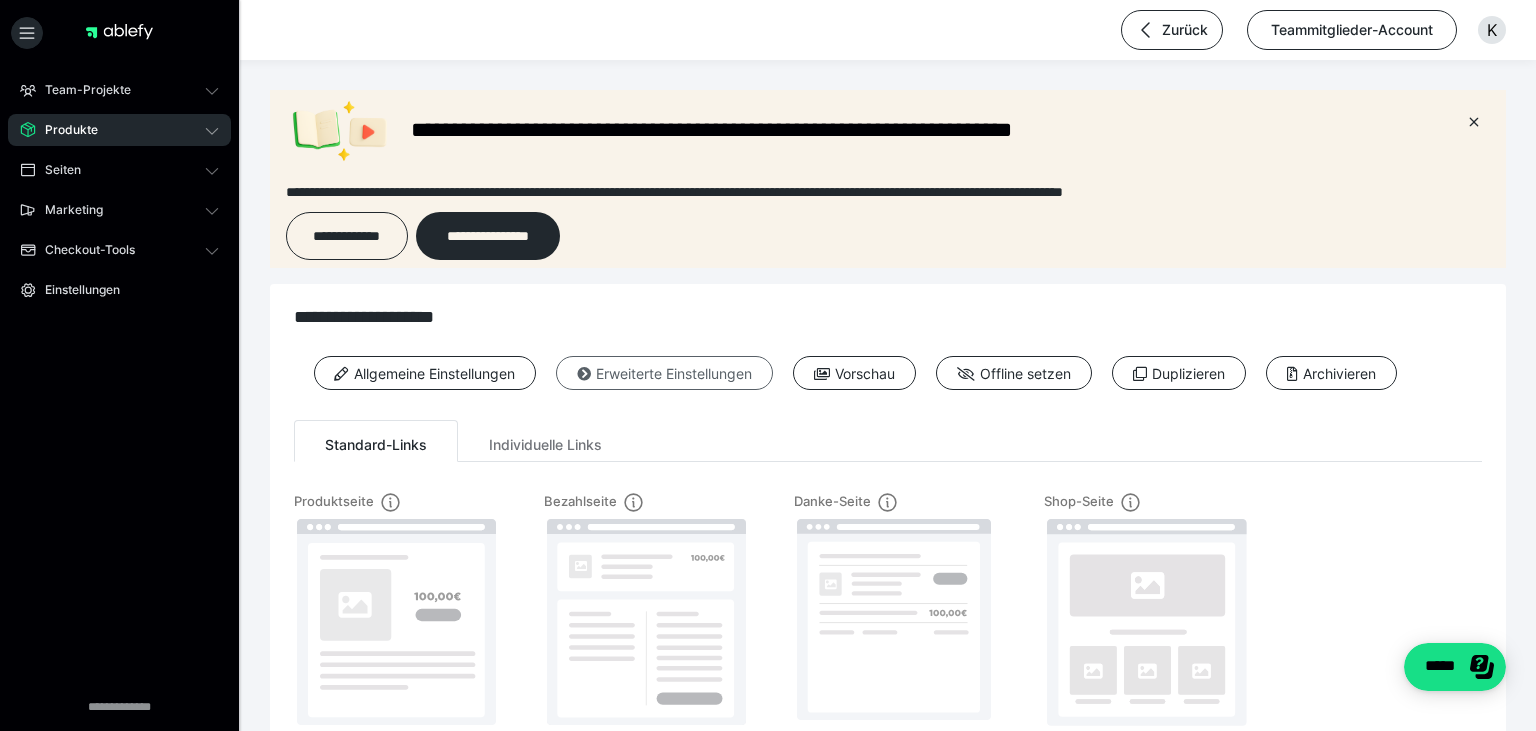 click on "Erweiterte Einstellungen" at bounding box center [664, 373] 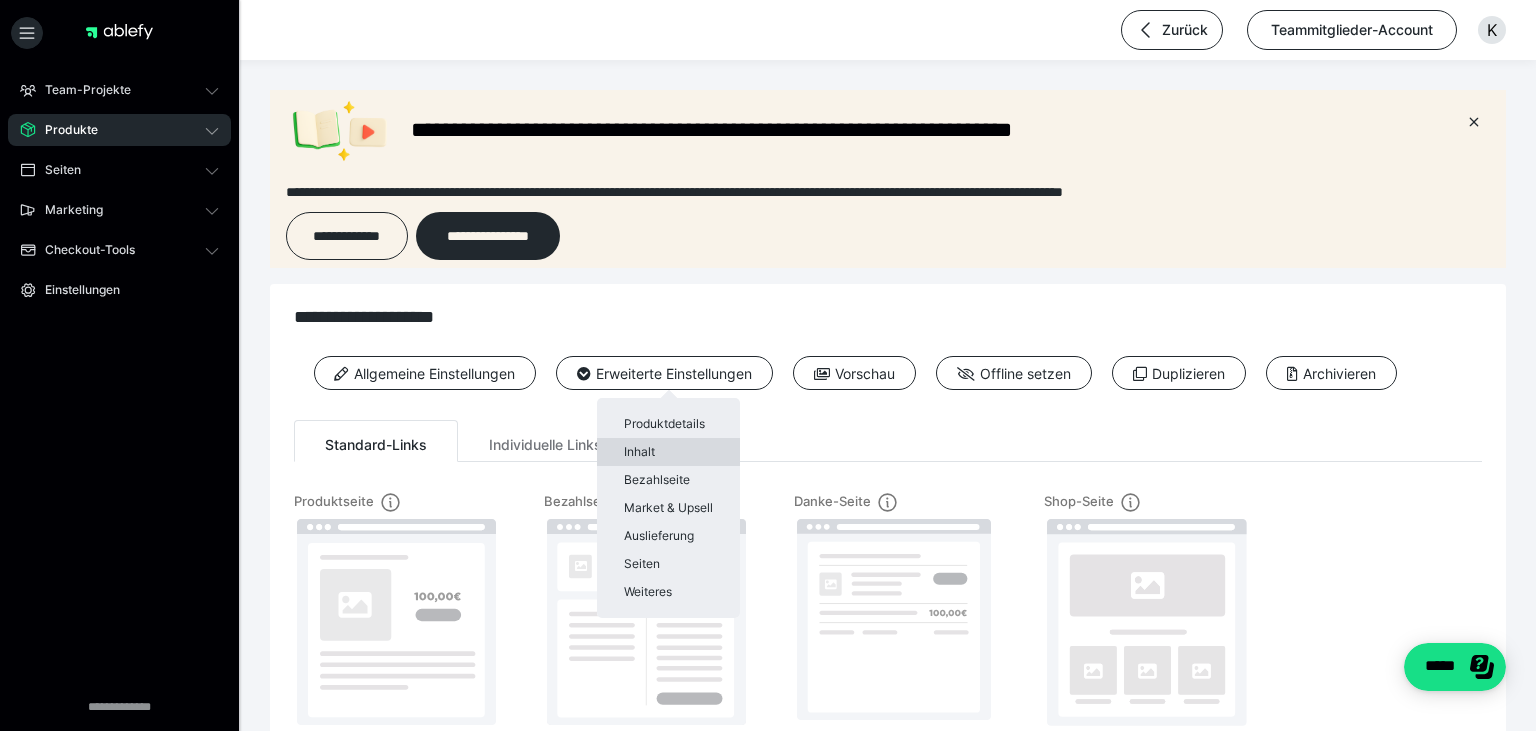 click on "Inhalt" at bounding box center (668, 452) 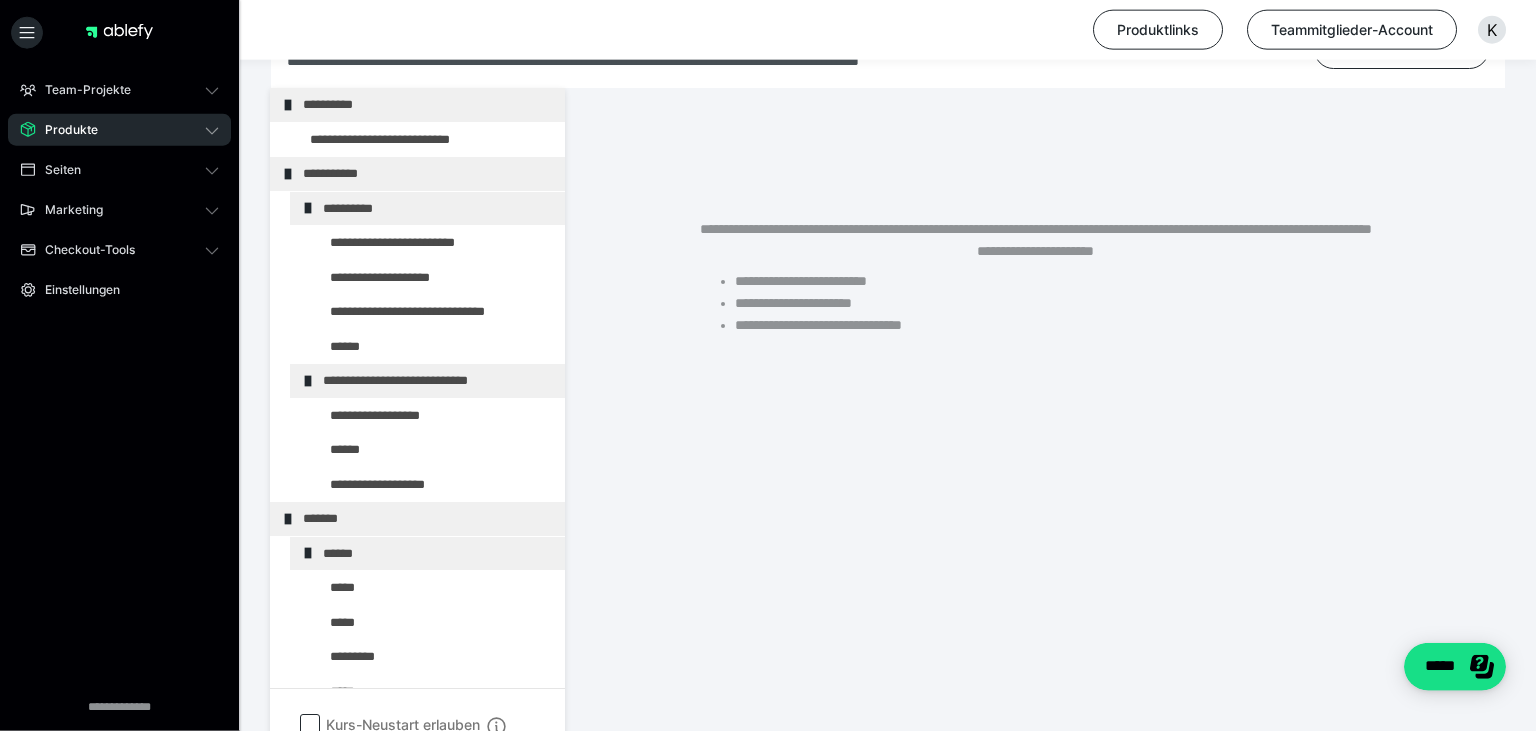 scroll, scrollTop: 285, scrollLeft: 0, axis: vertical 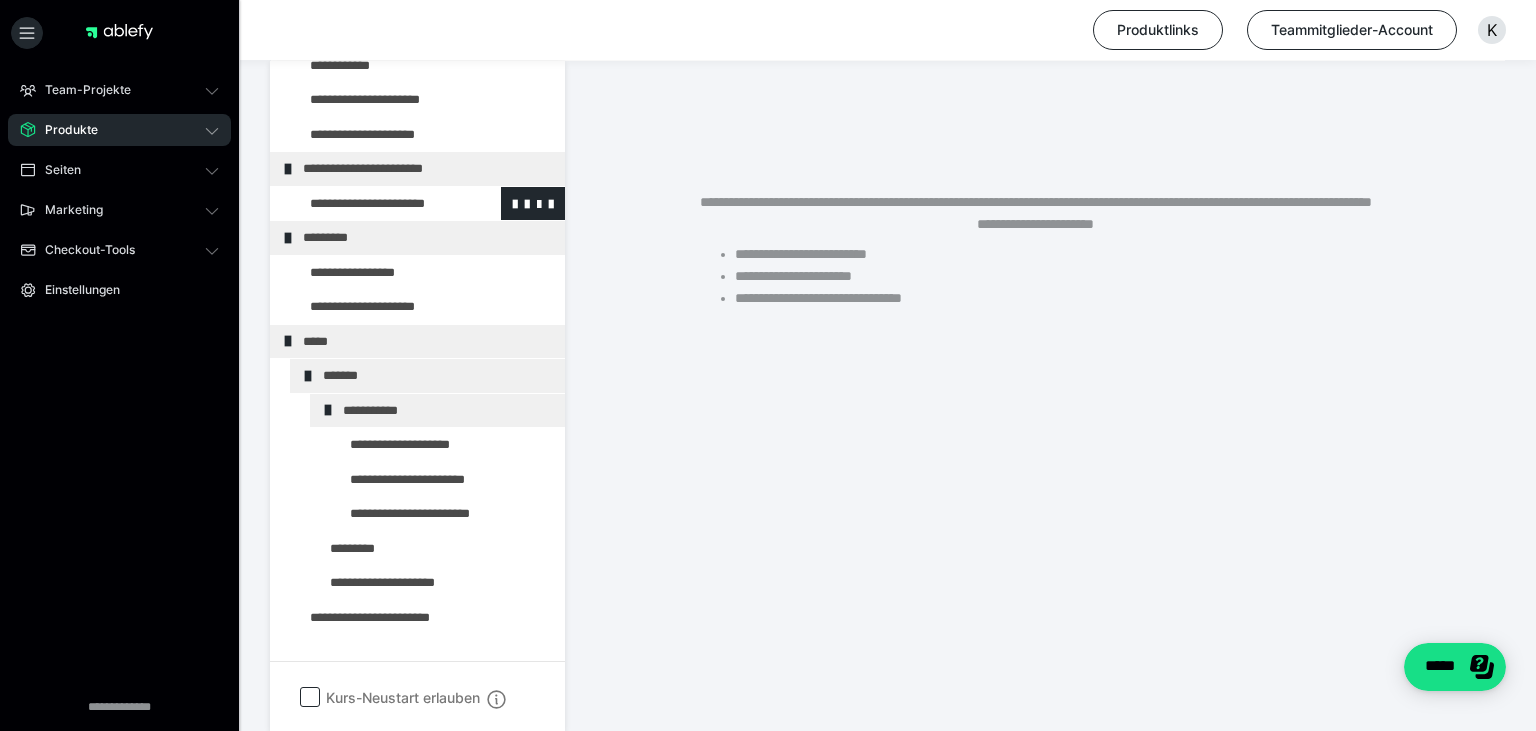 click at bounding box center [375, 204] 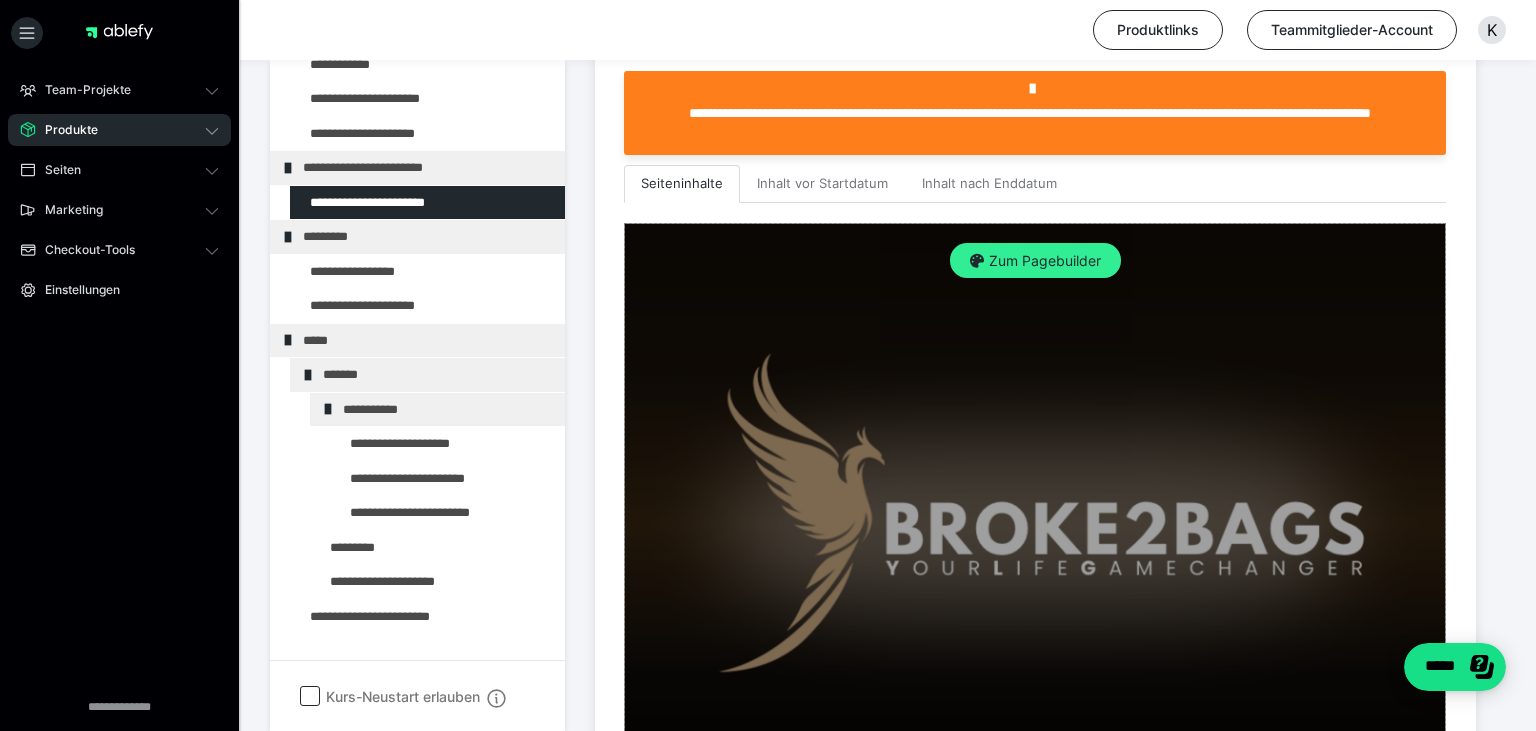 click on "Zum Pagebuilder" at bounding box center (1035, 261) 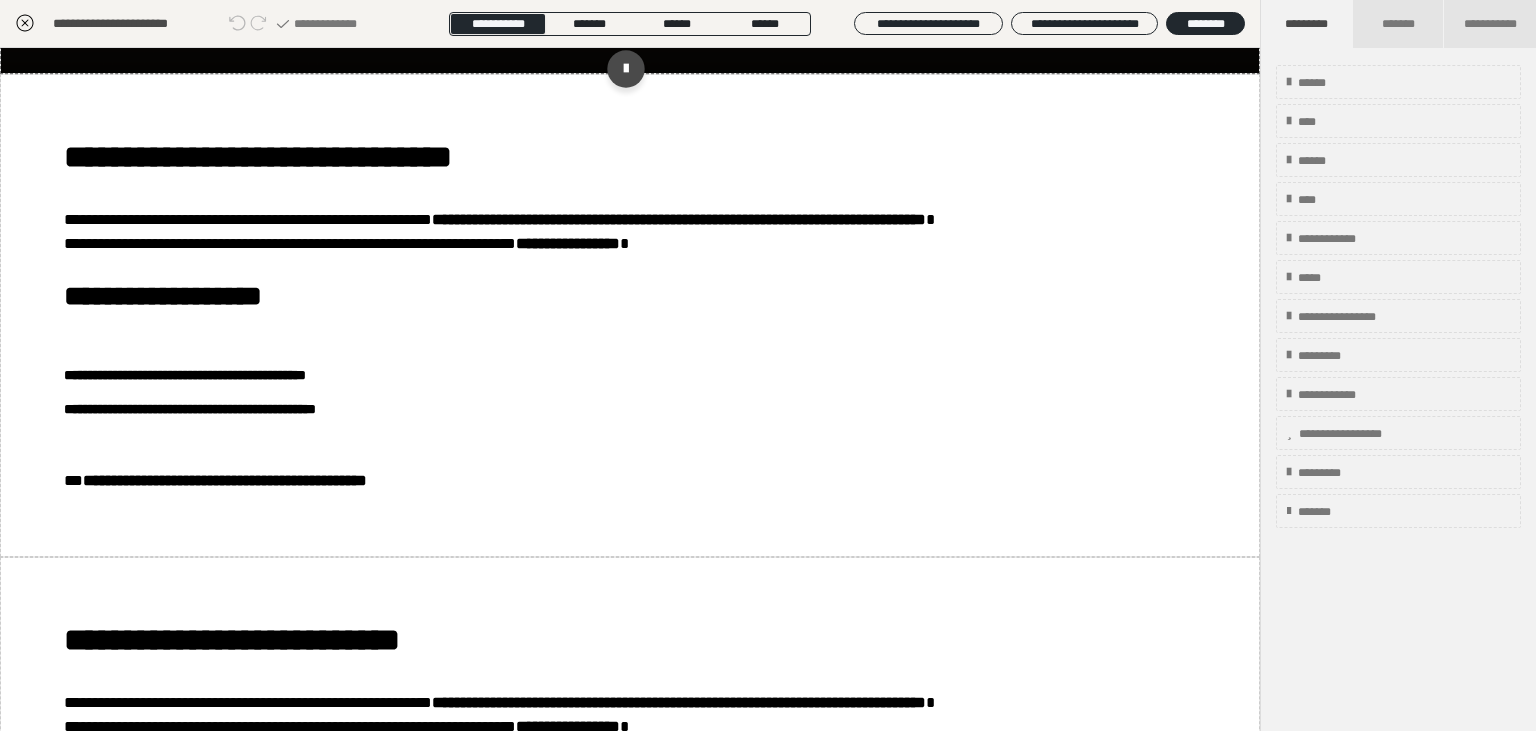 scroll, scrollTop: 691, scrollLeft: 0, axis: vertical 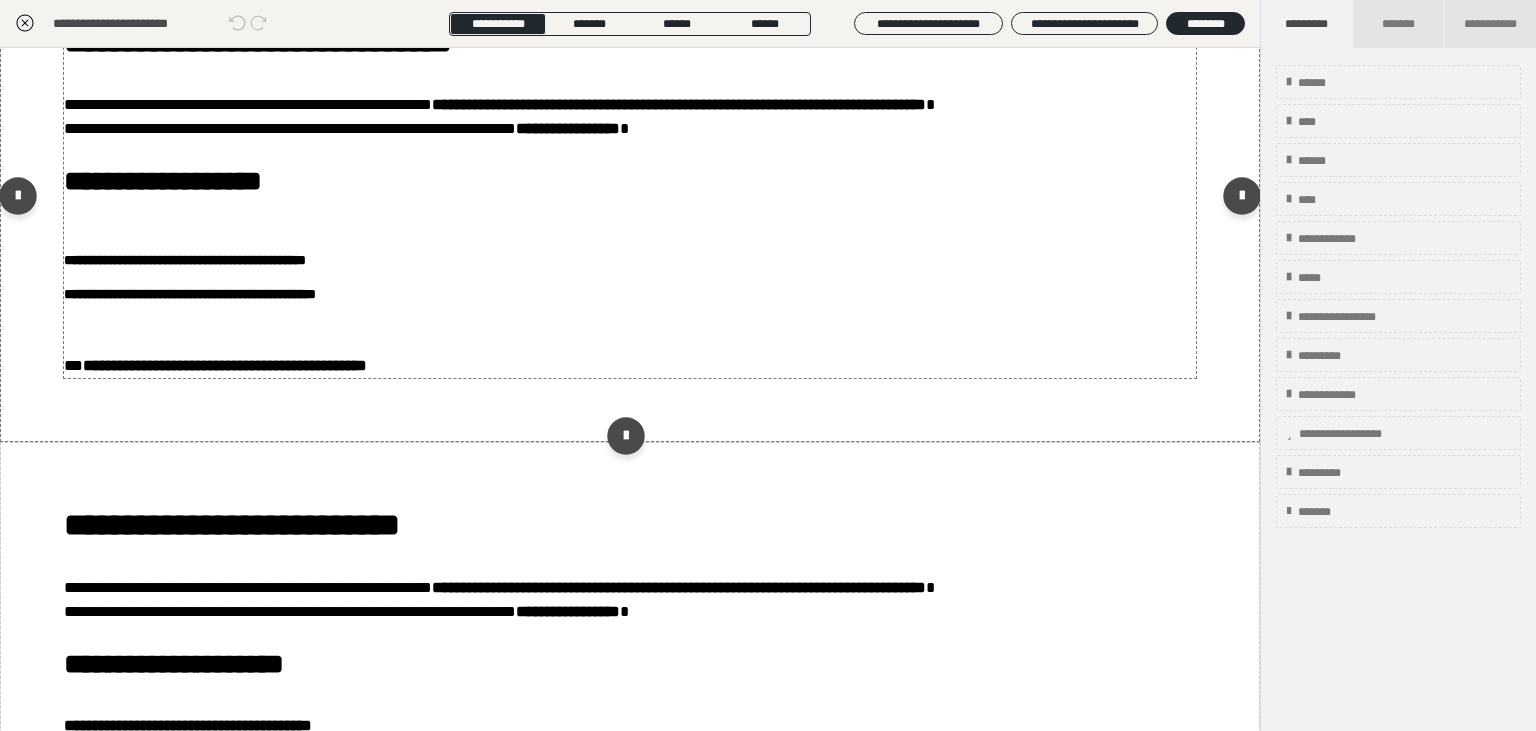 click on "**********" at bounding box center [630, 240] 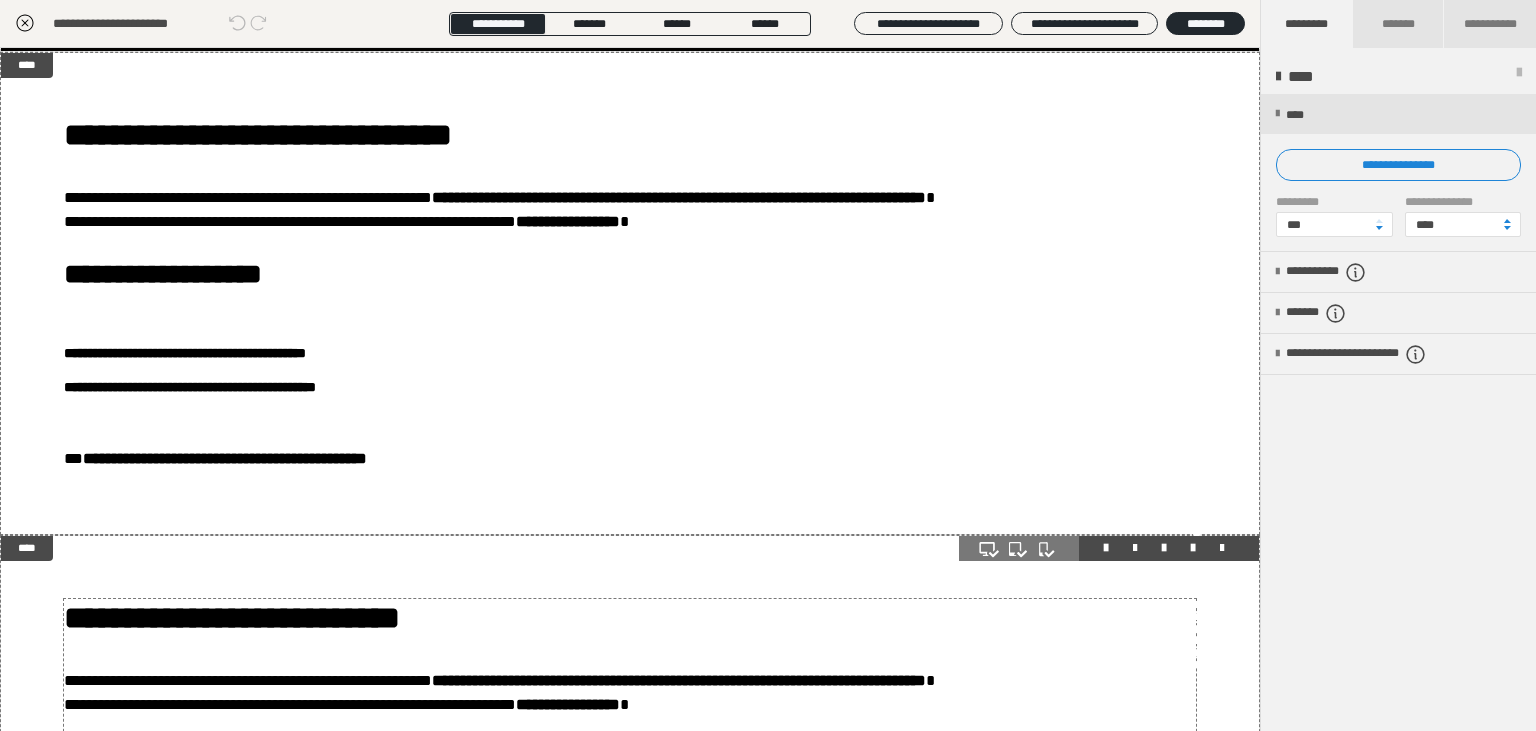 scroll, scrollTop: 484, scrollLeft: 0, axis: vertical 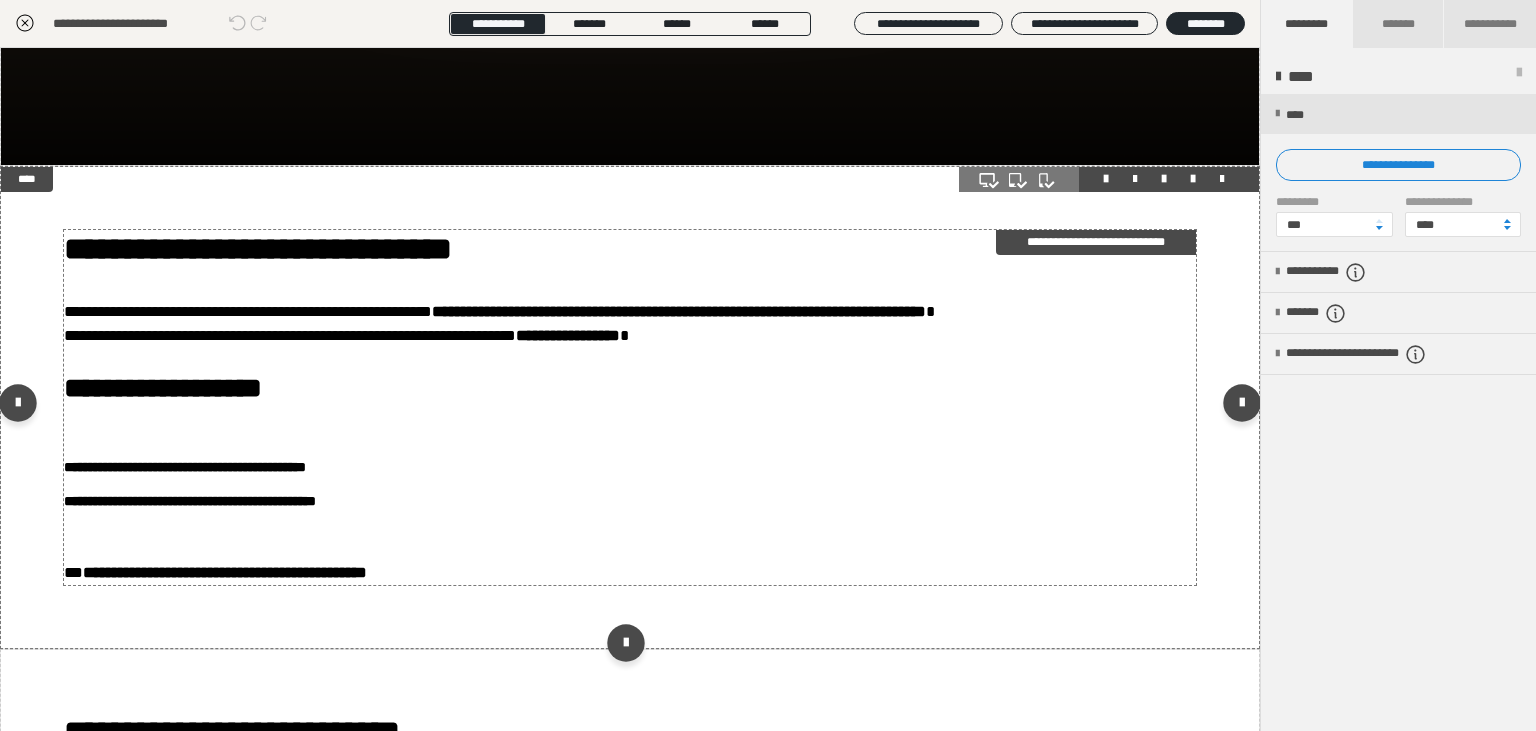 click on "**********" at bounding box center [630, 389] 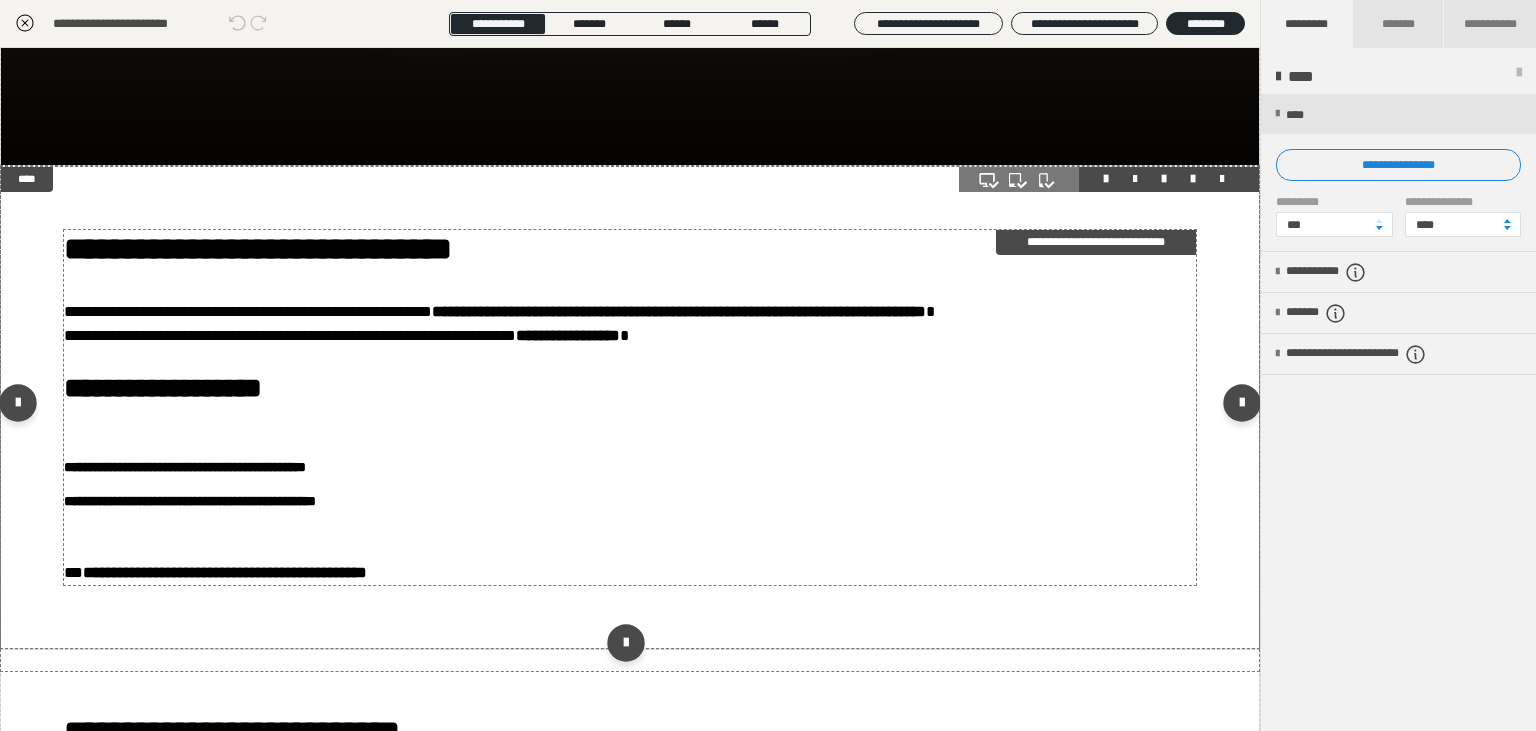 click on "**********" at bounding box center [630, 389] 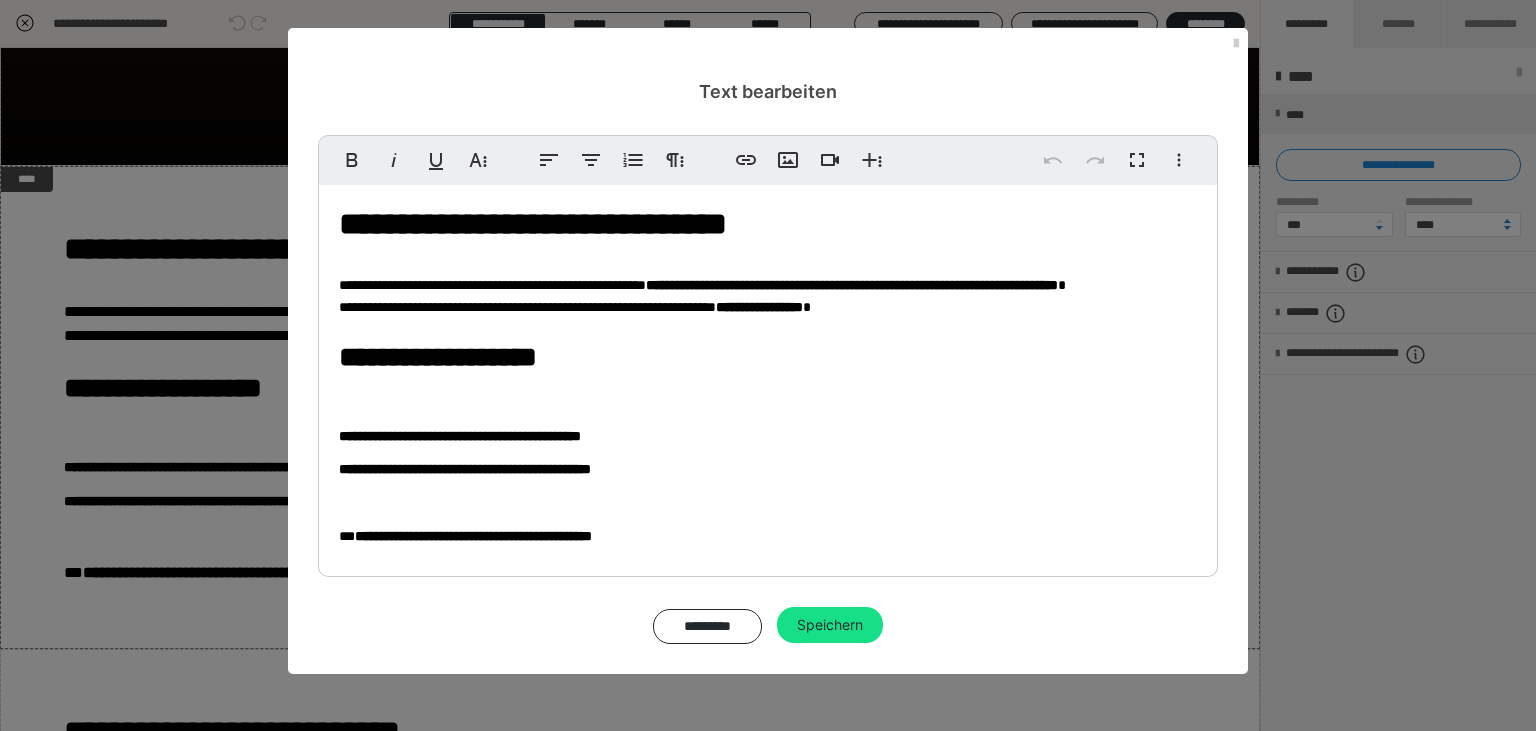 click on "**********" at bounding box center (465, 469) 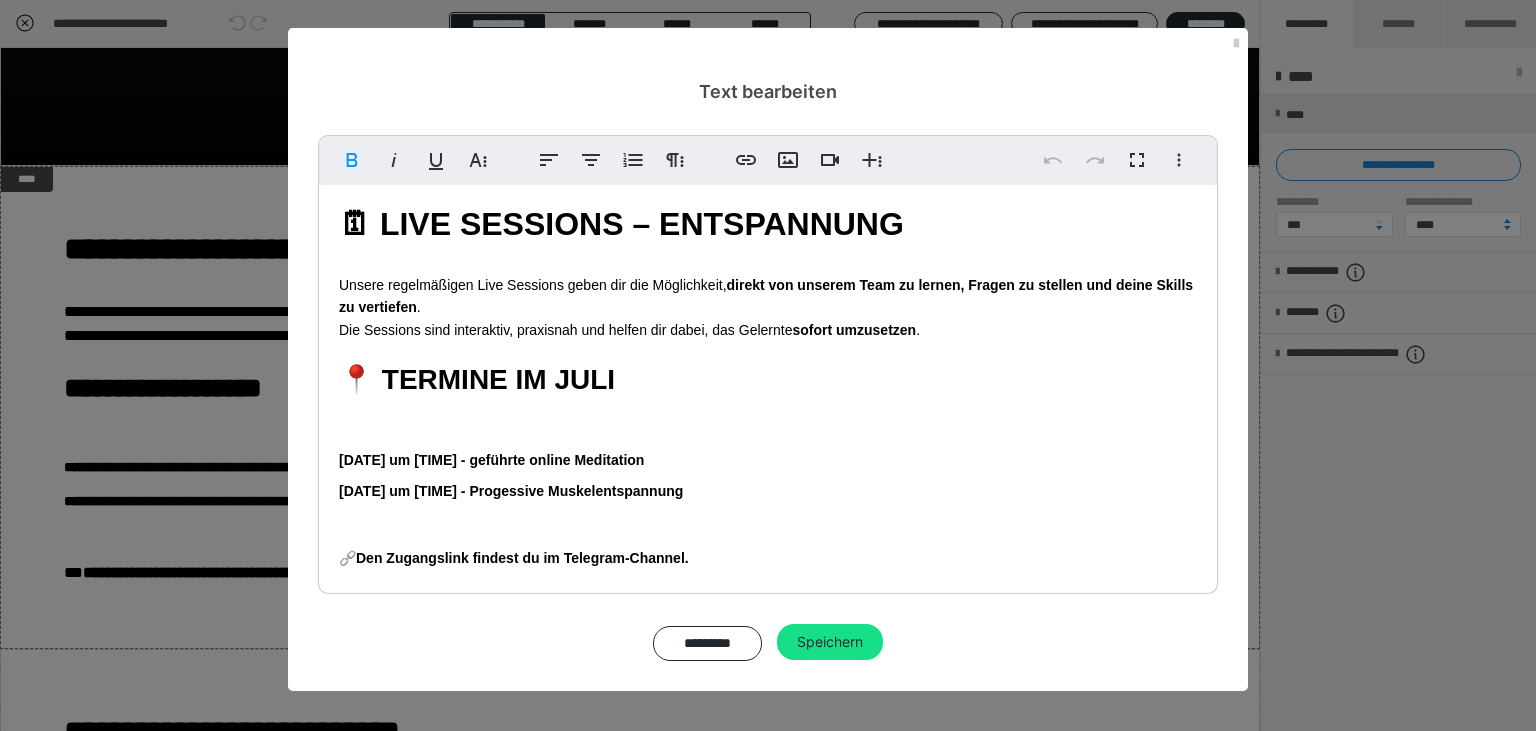 click on "[DATE] um [TIME] - geführte online Meditation" at bounding box center [491, 460] 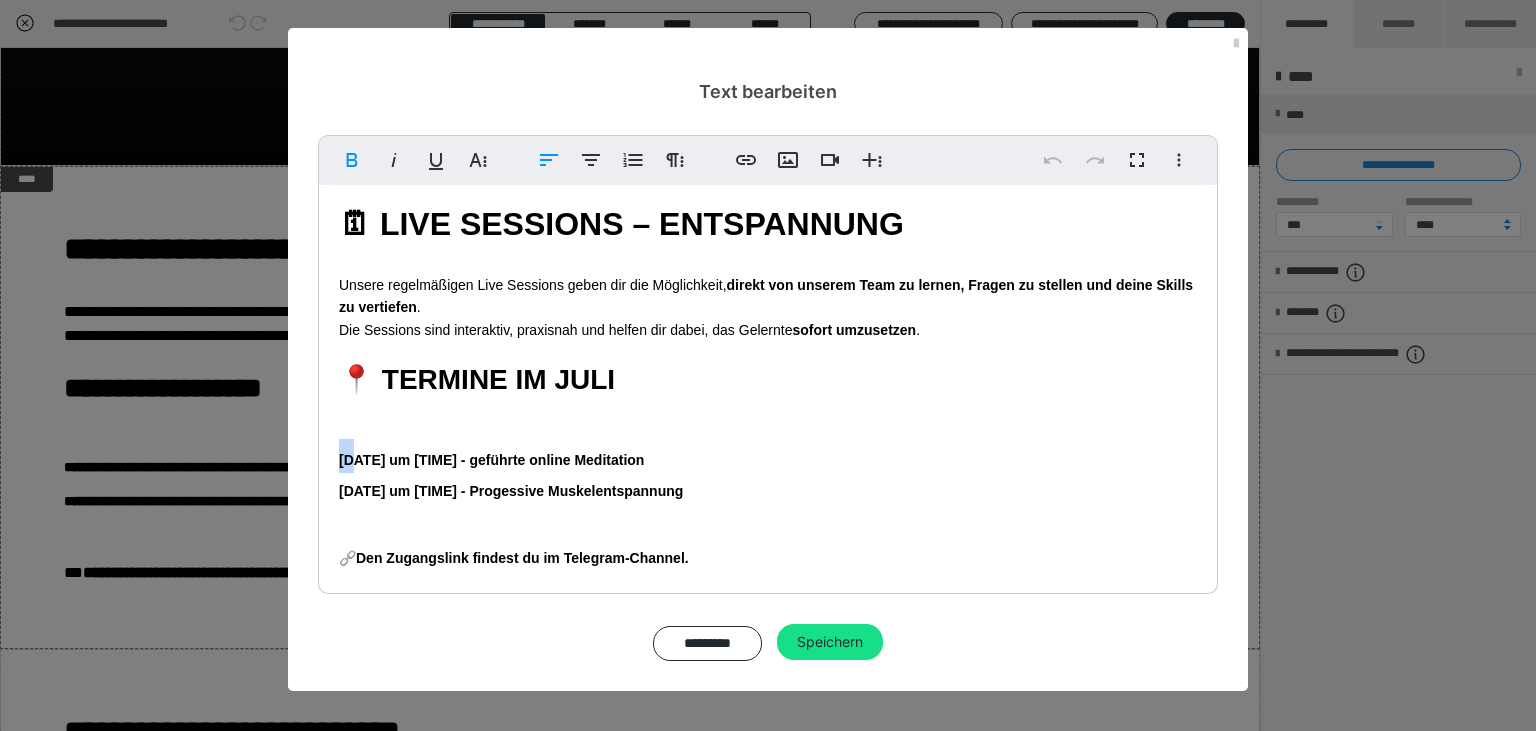drag, startPoint x: 339, startPoint y: 460, endPoint x: 354, endPoint y: 463, distance: 15.297058 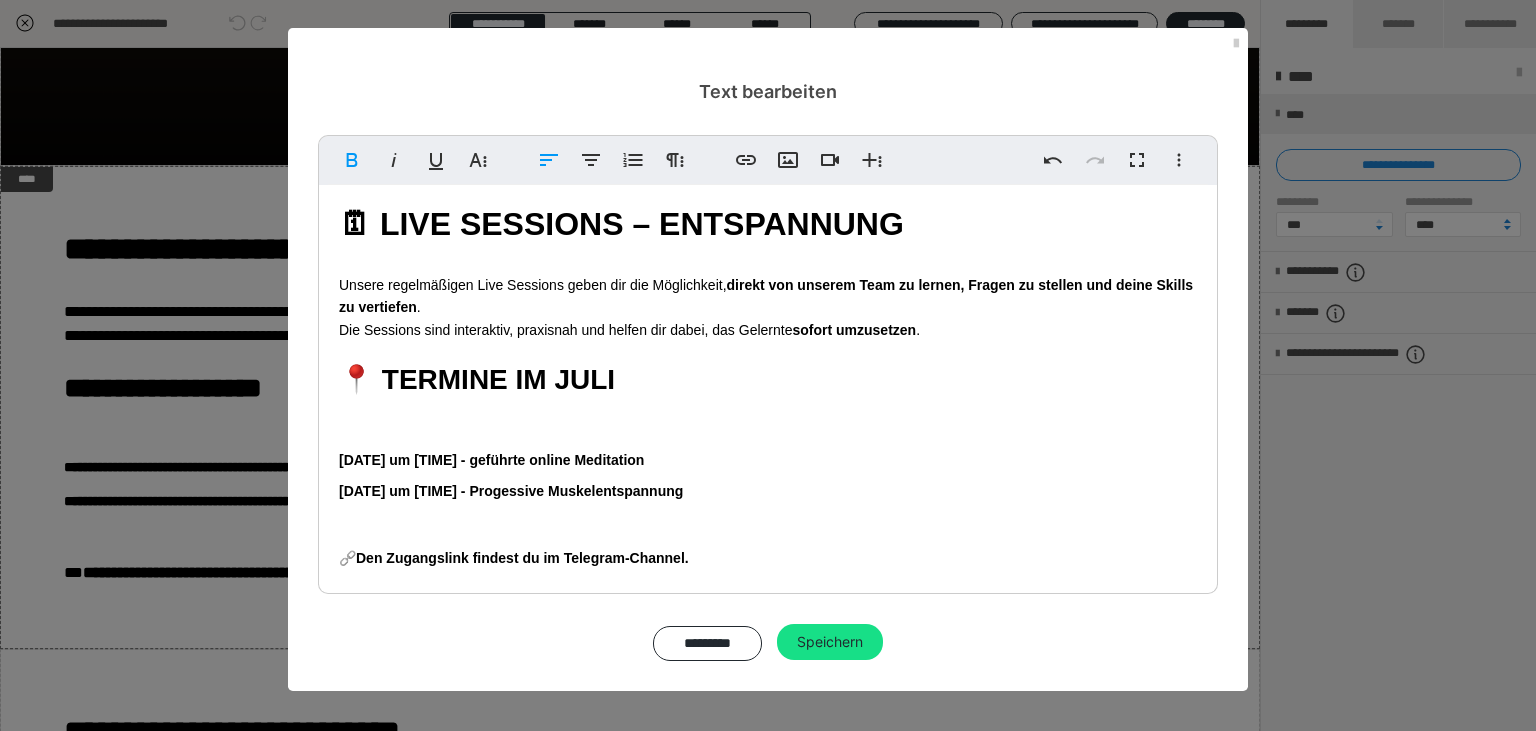 click on "[DATE] um [TIME] - geführte online Meditation" at bounding box center [491, 460] 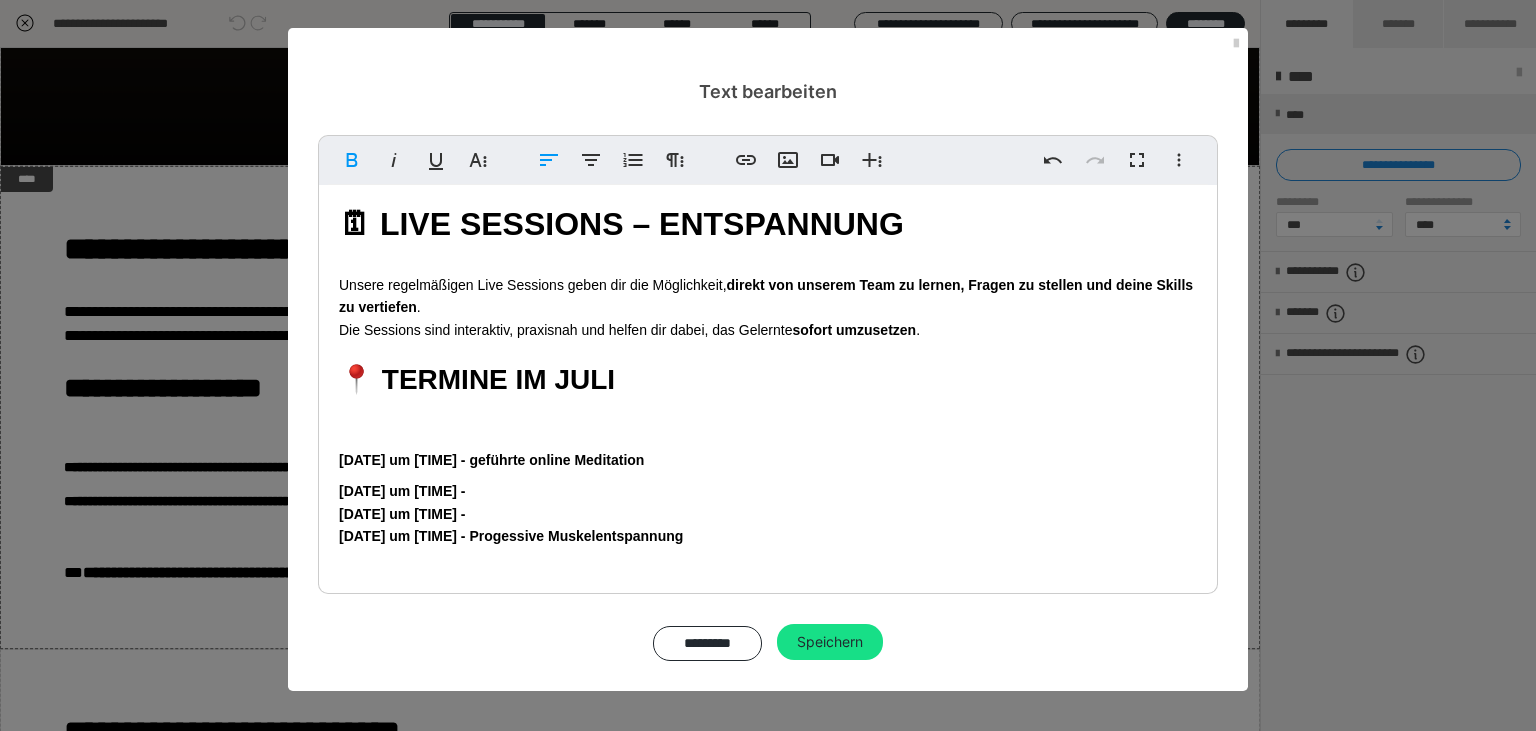 drag, startPoint x: 471, startPoint y: 490, endPoint x: 485, endPoint y: 486, distance: 14.56022 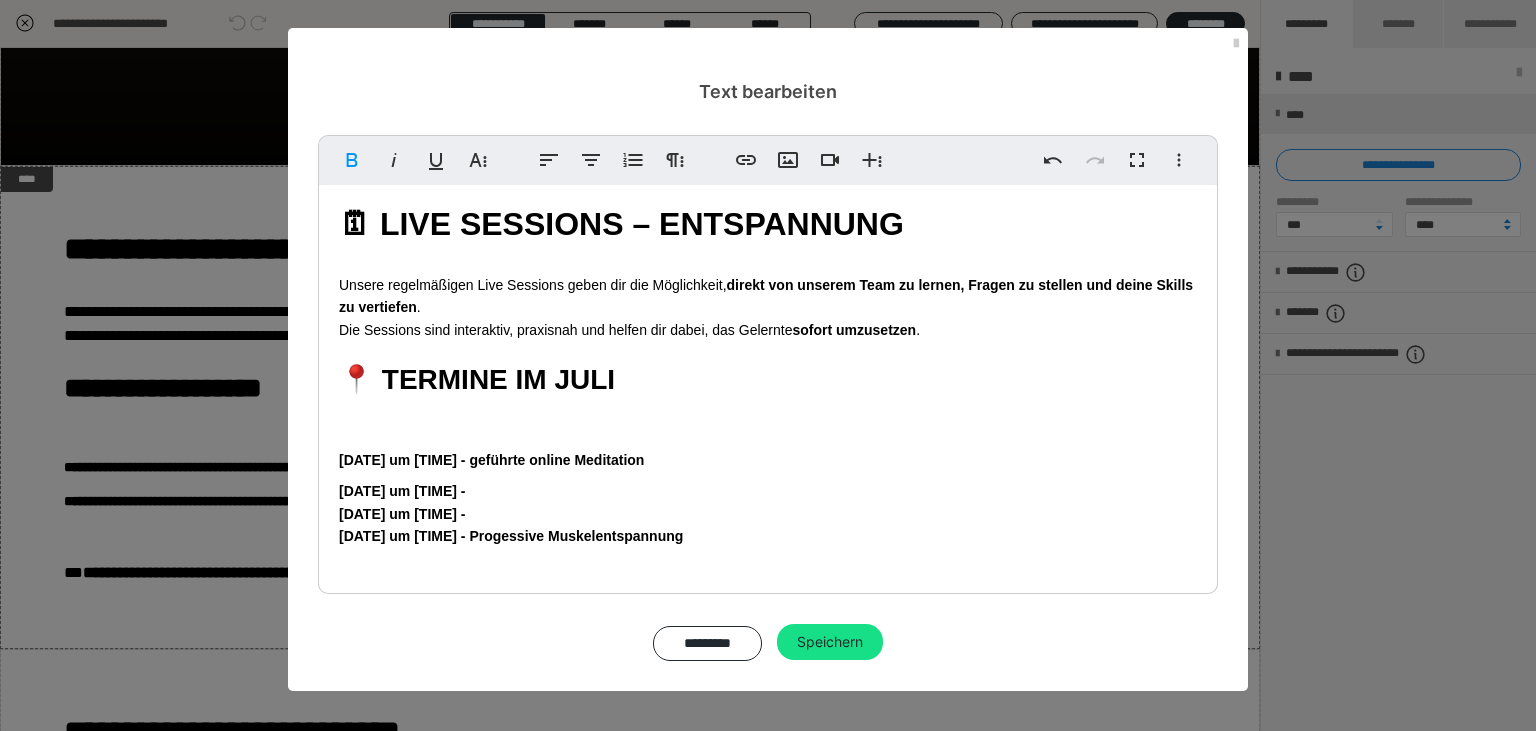 click on "[DATE] um [TIME] - geführte online Meditation" at bounding box center (768, 438) 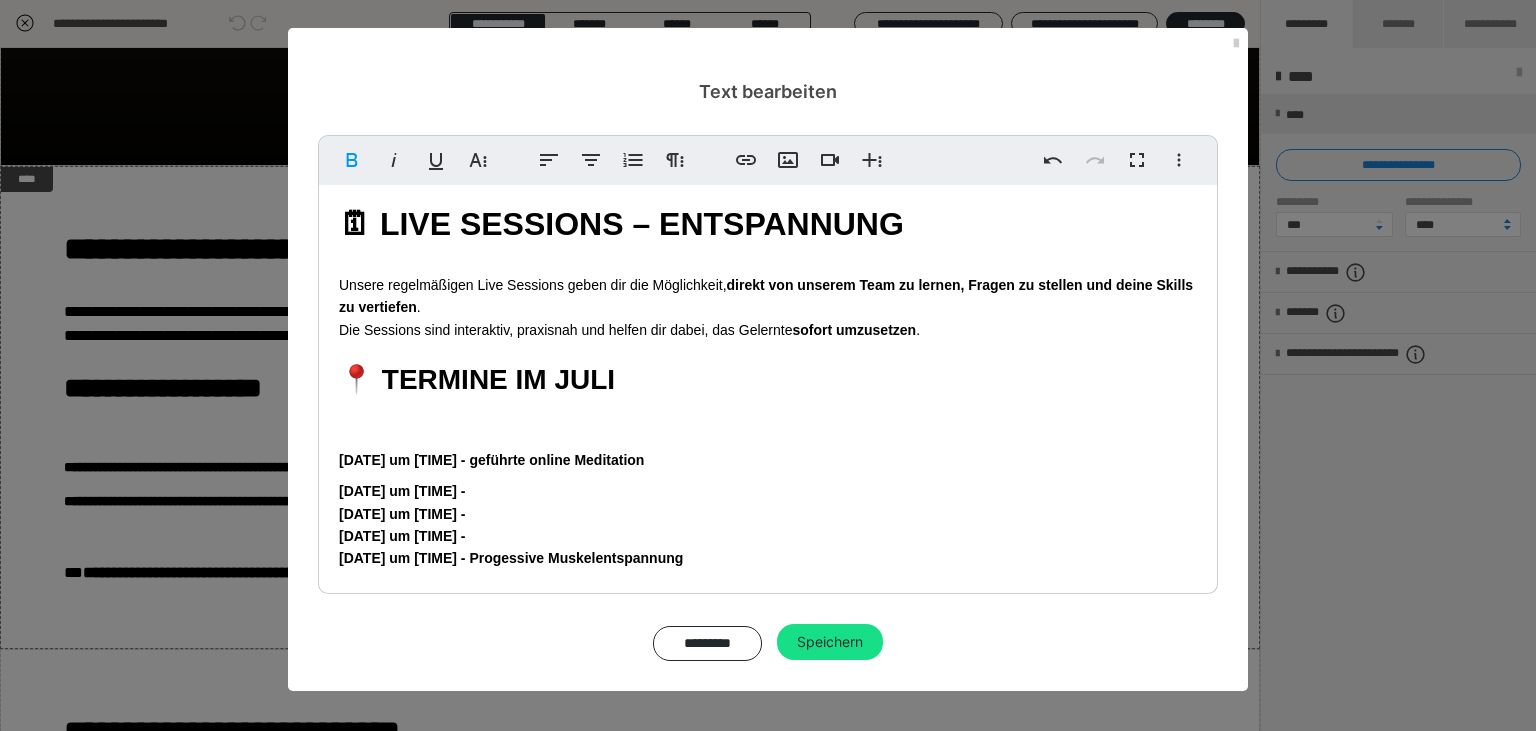 click on "[DATE] um [TIME] - Progessive Muskelentspannung" at bounding box center [511, 558] 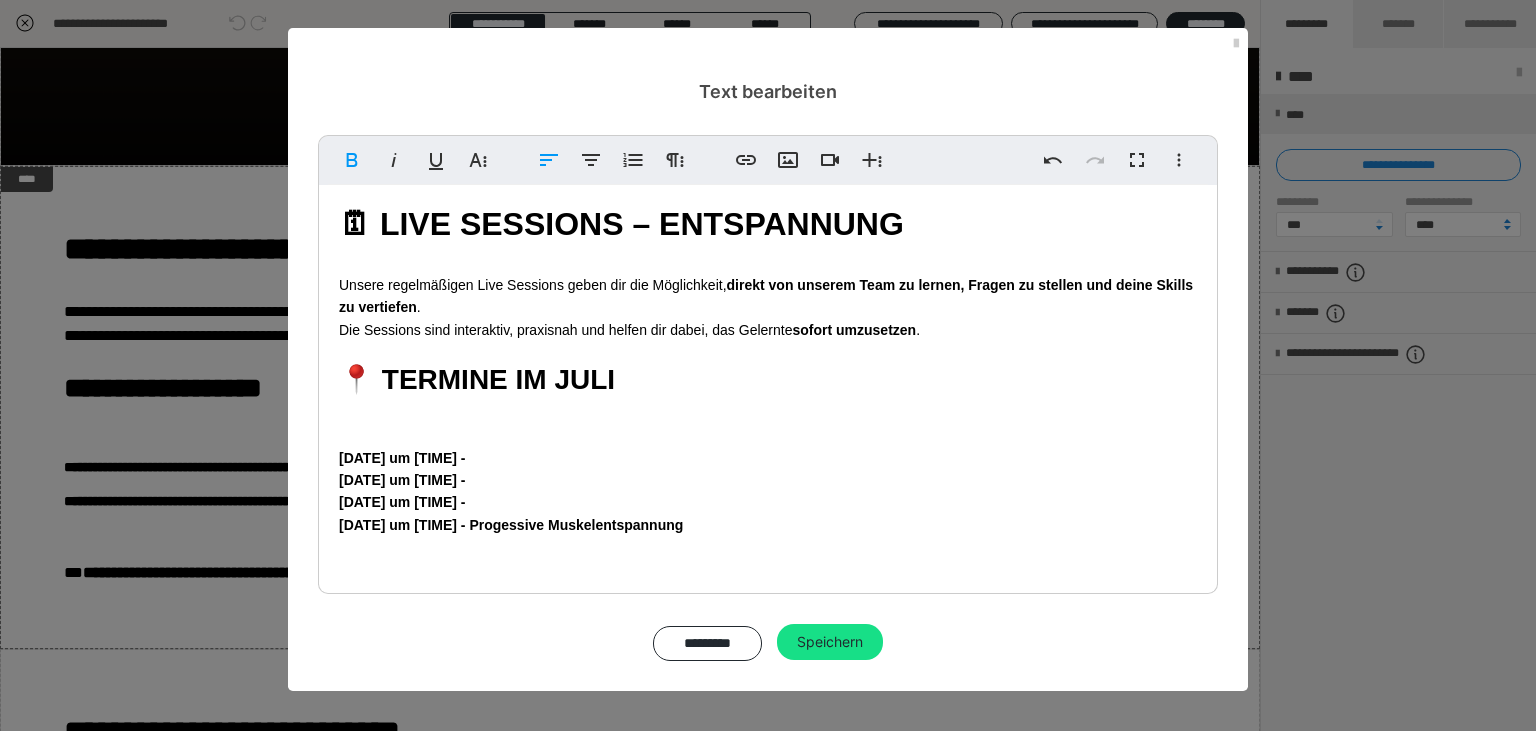 click on "📍 TERMINE IM JULI" at bounding box center (477, 379) 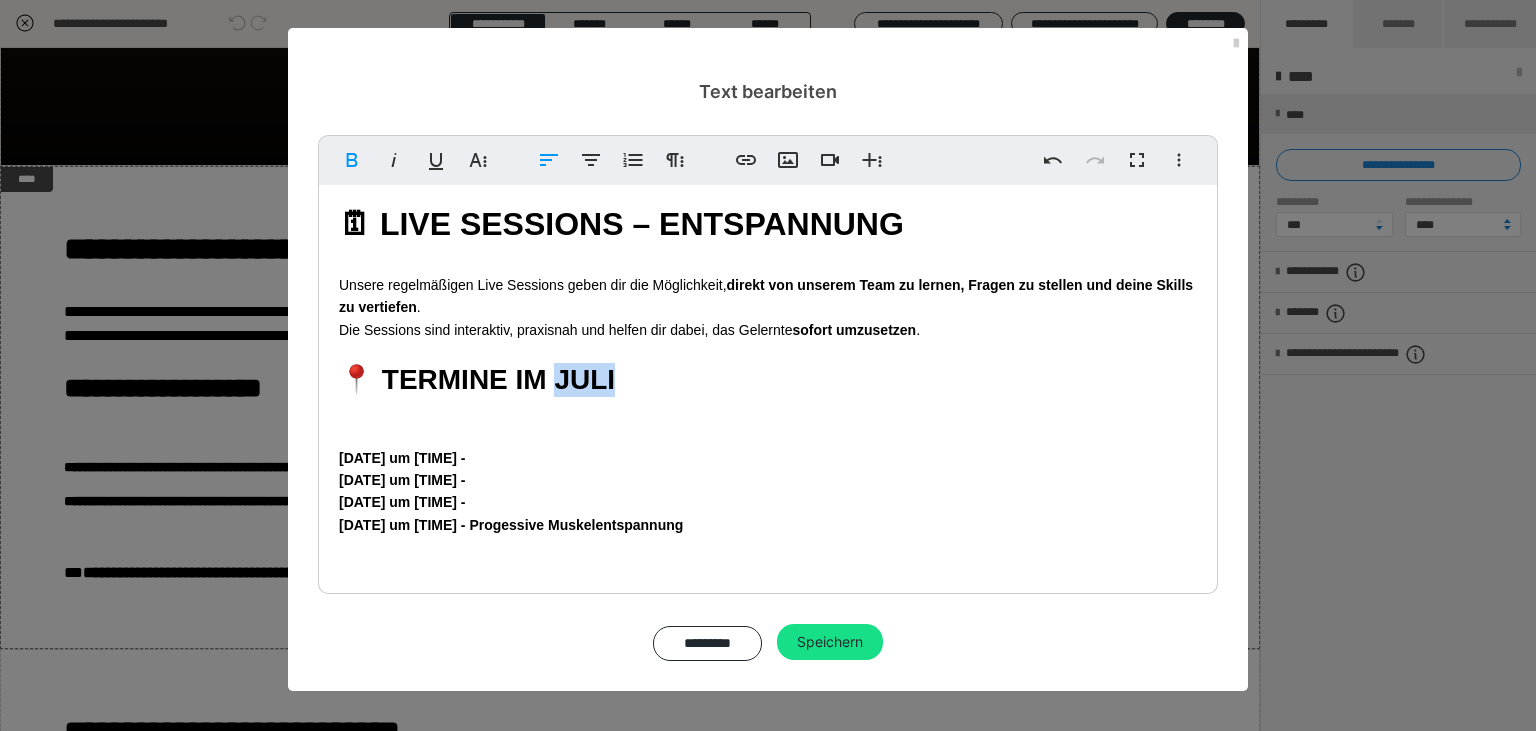 click on "📍 TERMINE IM JULI" at bounding box center [477, 379] 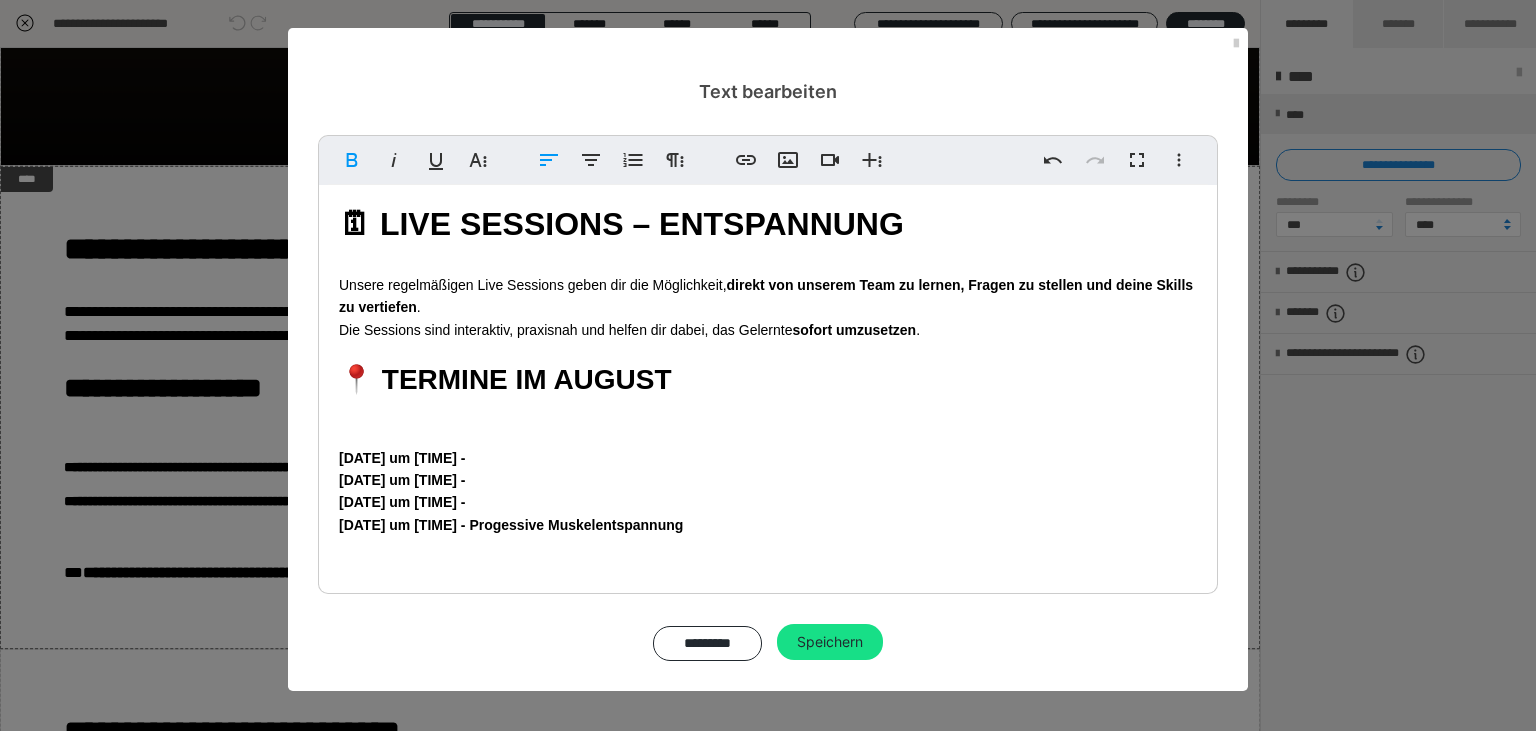 click on "📍 TERMINE IM AUGUST [DATE] um [TIME] - Progessive Muskelentspannung 🔗 Den Zugangslink findest du im Telegram-Channel." at bounding box center [768, 404] 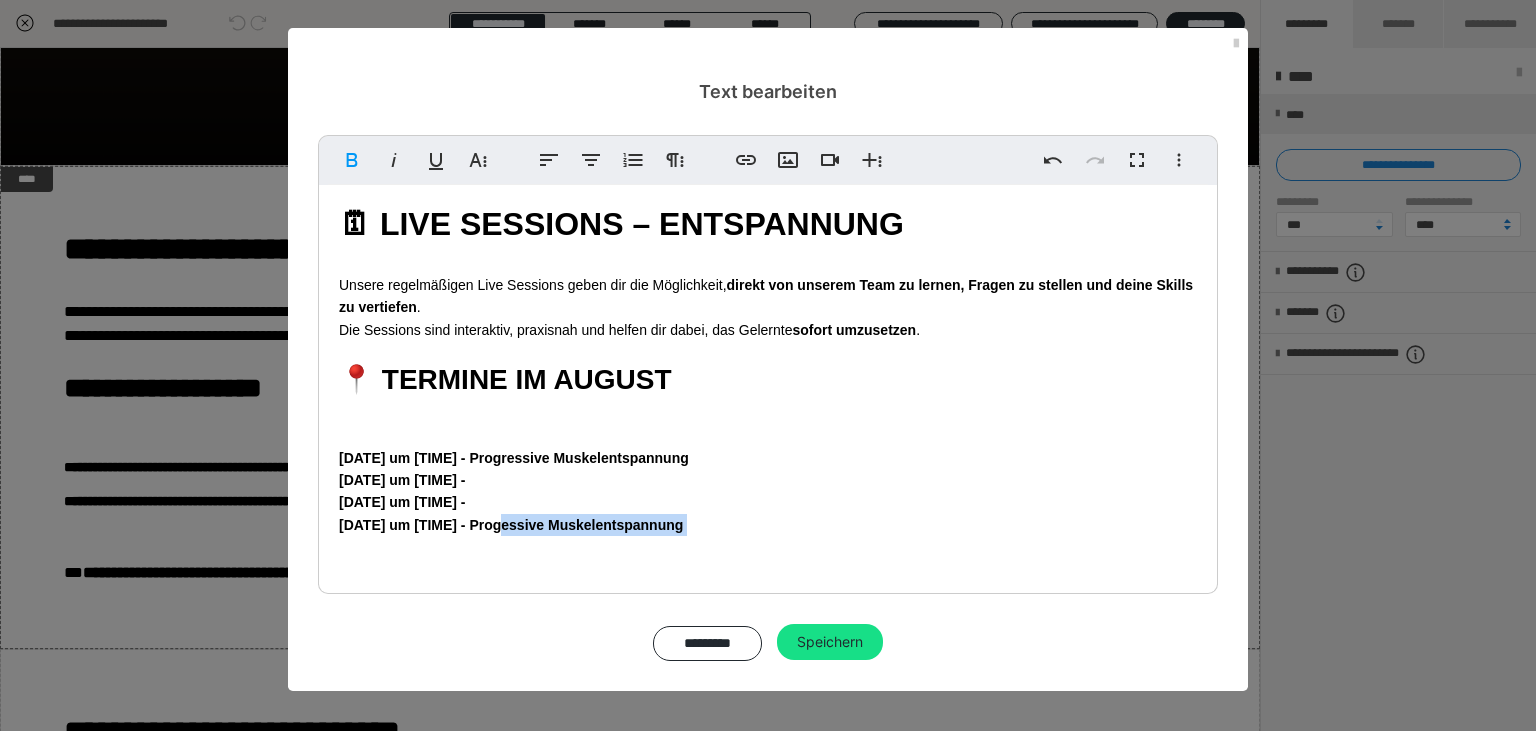 drag, startPoint x: 488, startPoint y: 522, endPoint x: 727, endPoint y: 527, distance: 239.05229 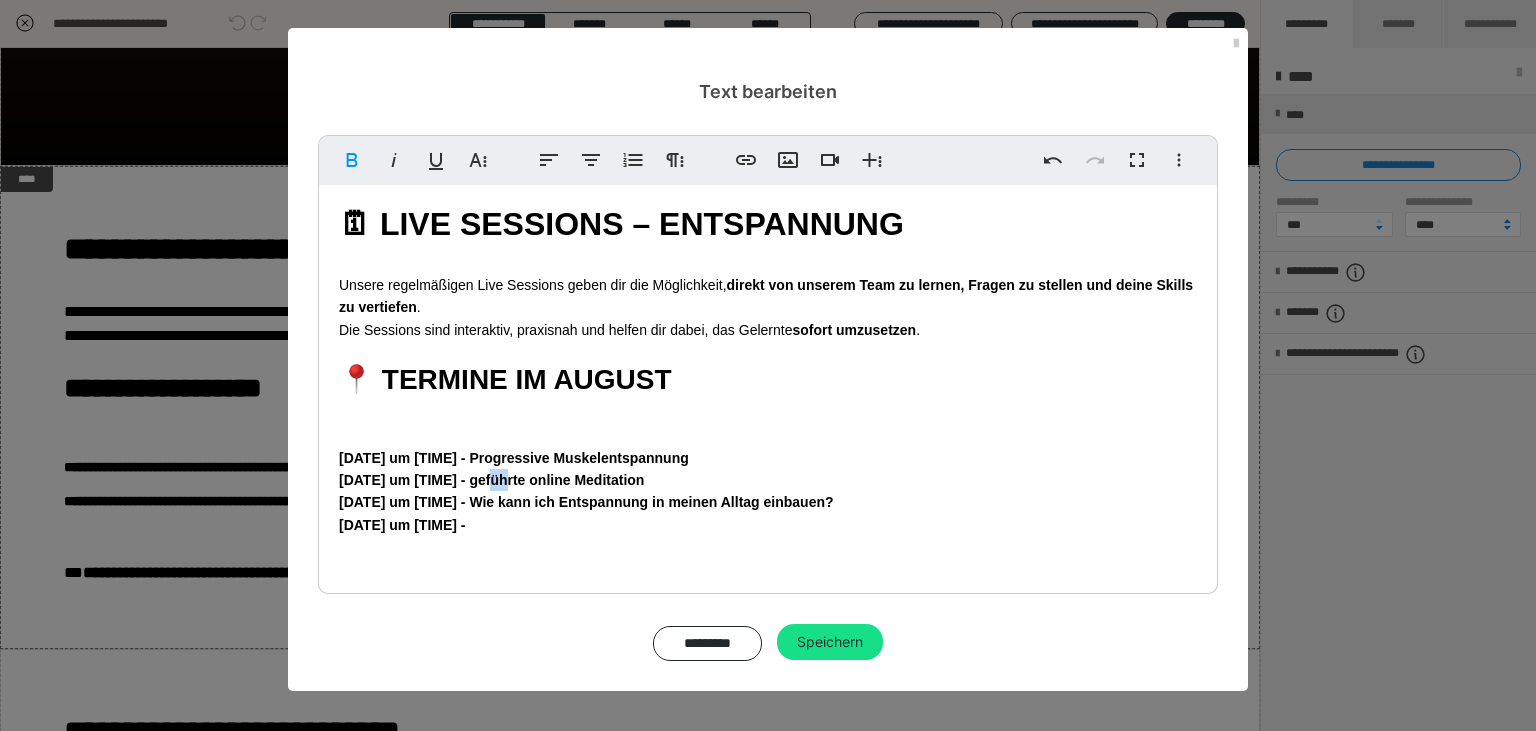 drag, startPoint x: 482, startPoint y: 478, endPoint x: 498, endPoint y: 478, distance: 16 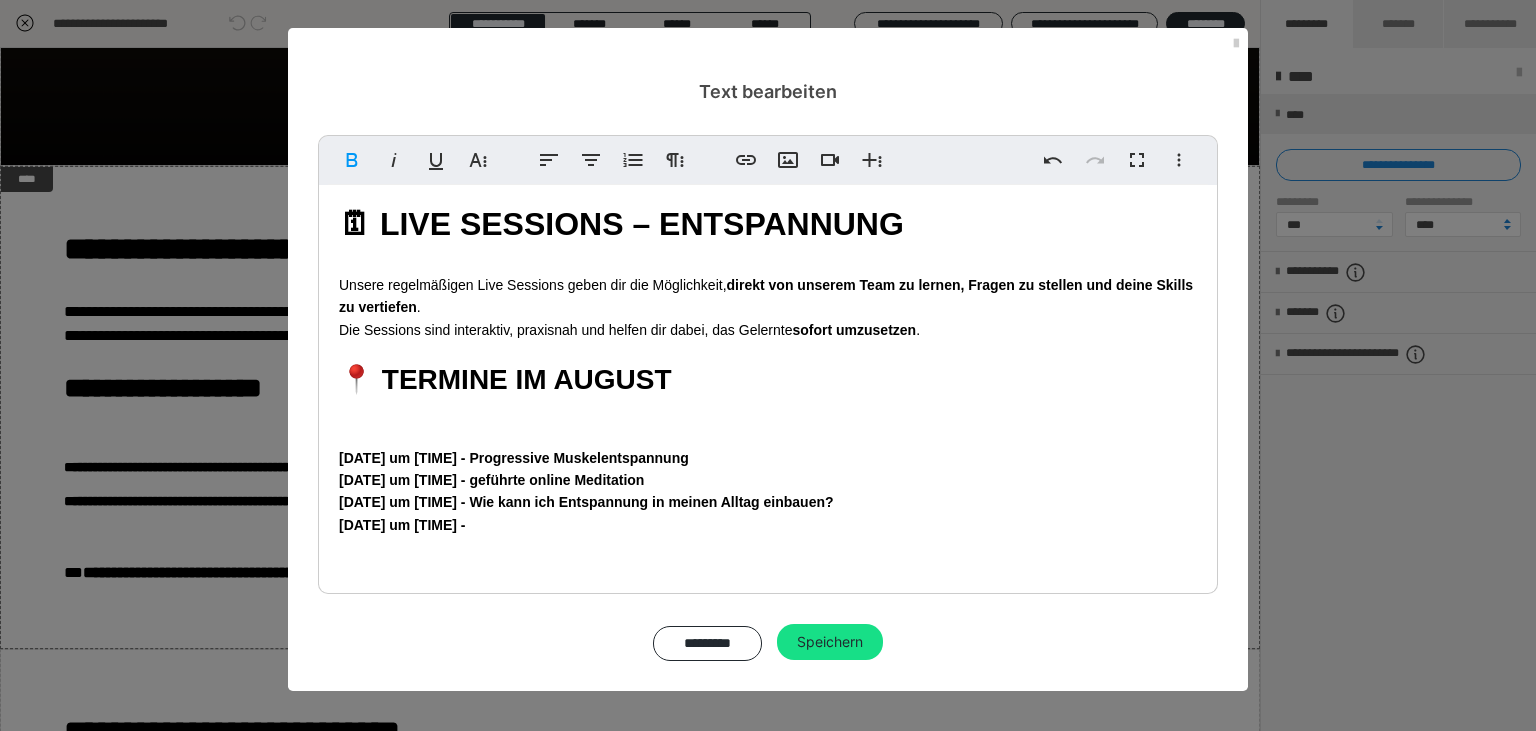 click on "📍 TERMINE IM AUGUST [DATE] um [TIME] - geführte online Meditation [DATE] um [TIME] - Wie kann ich Entspannung in meinen Alltag einbauen? [DATE] um [TIME] - 🔗 Den Zugangslink findest du im Telegram-Channel." at bounding box center [768, 404] 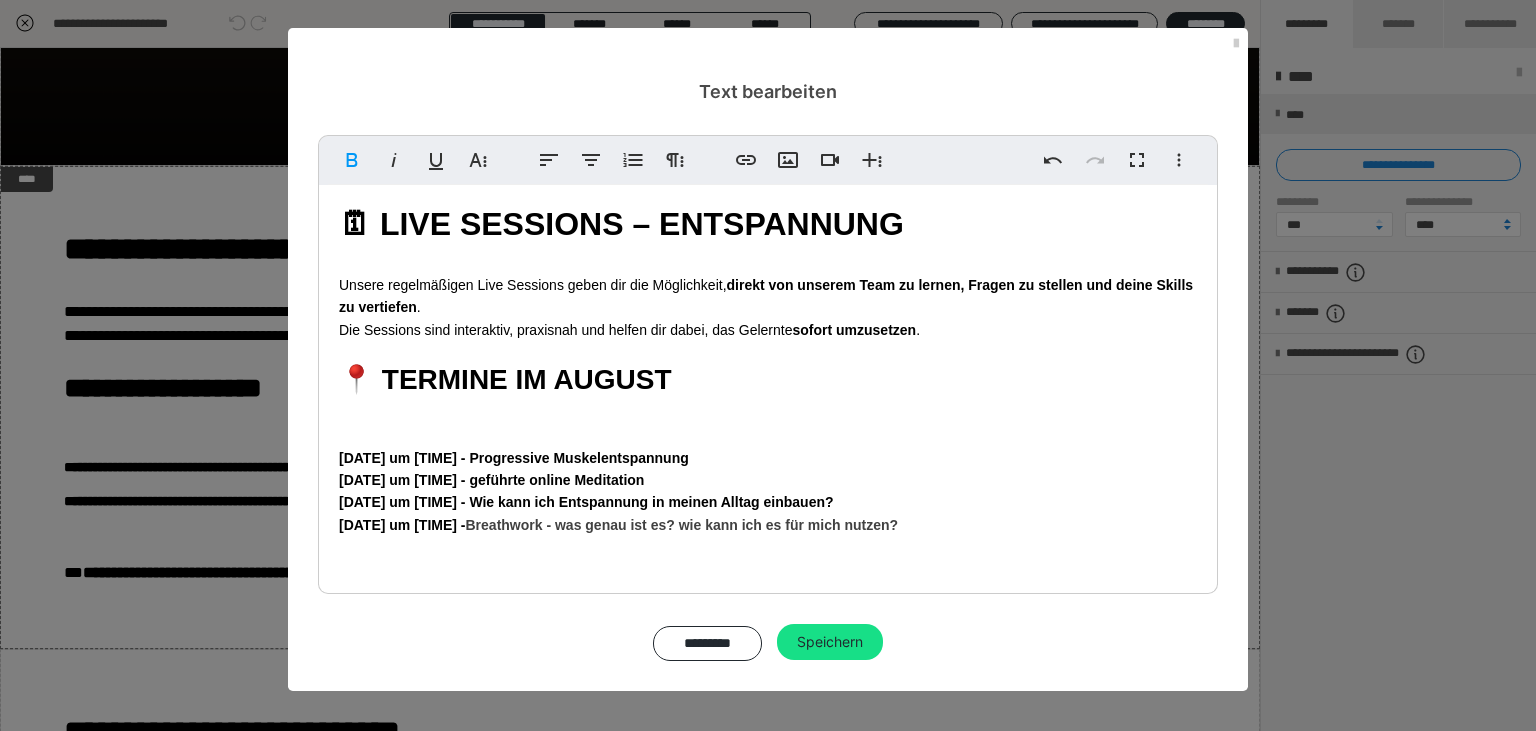 drag, startPoint x: 485, startPoint y: 482, endPoint x: 675, endPoint y: 476, distance: 190.09471 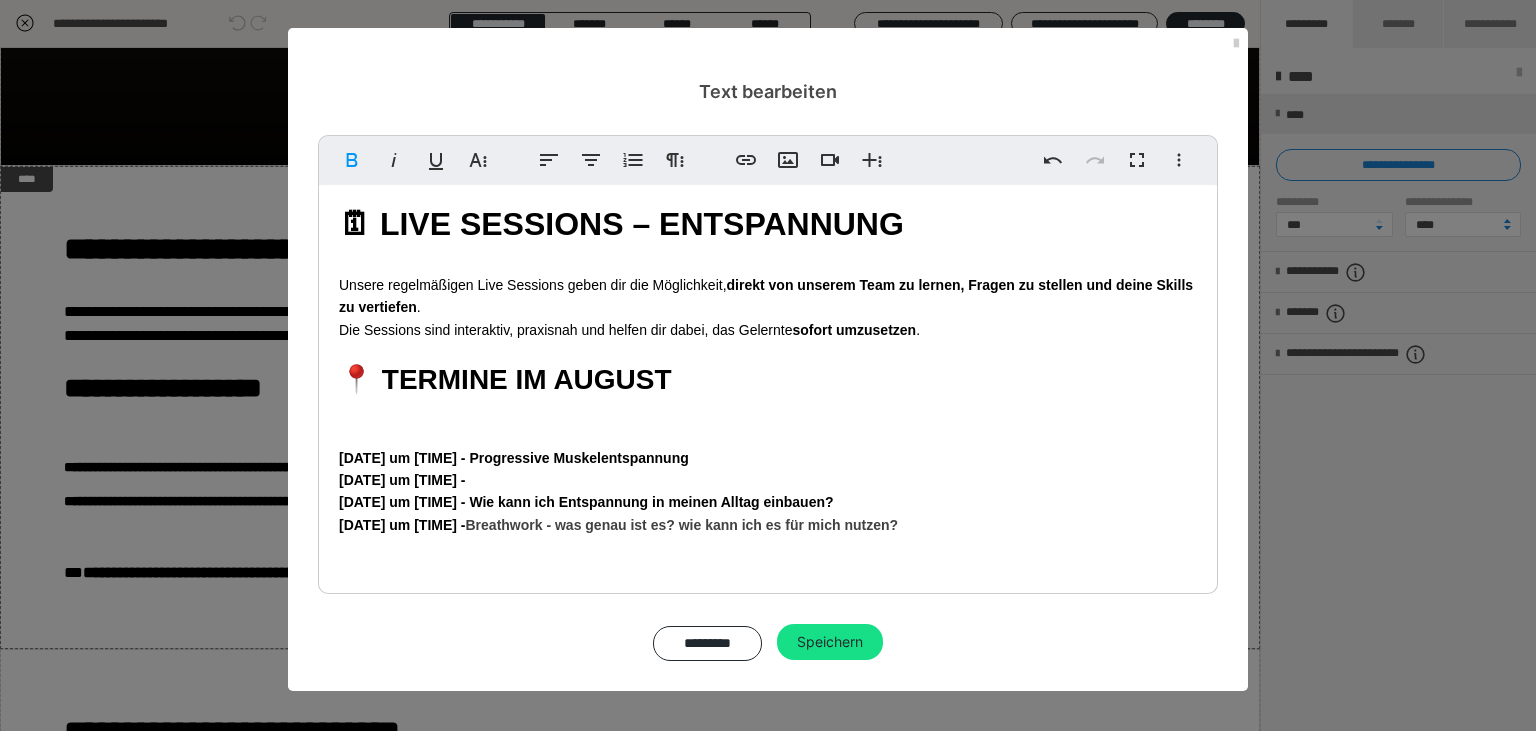 click on "📍 TERMINE IM AUGUST [DATE] um [TIME] - Progressive Muskelentspannung [DATE] um [TIME] - Wie kann ich Entspannung in meinen Alltag einbauen? [DATE] um [TIME] - Breathwork - was genau ist es? ​wie kann ich es für mich nutzen? 🔗 Den Zugangslink findest du im Telegram-Channel." at bounding box center (768, 404) 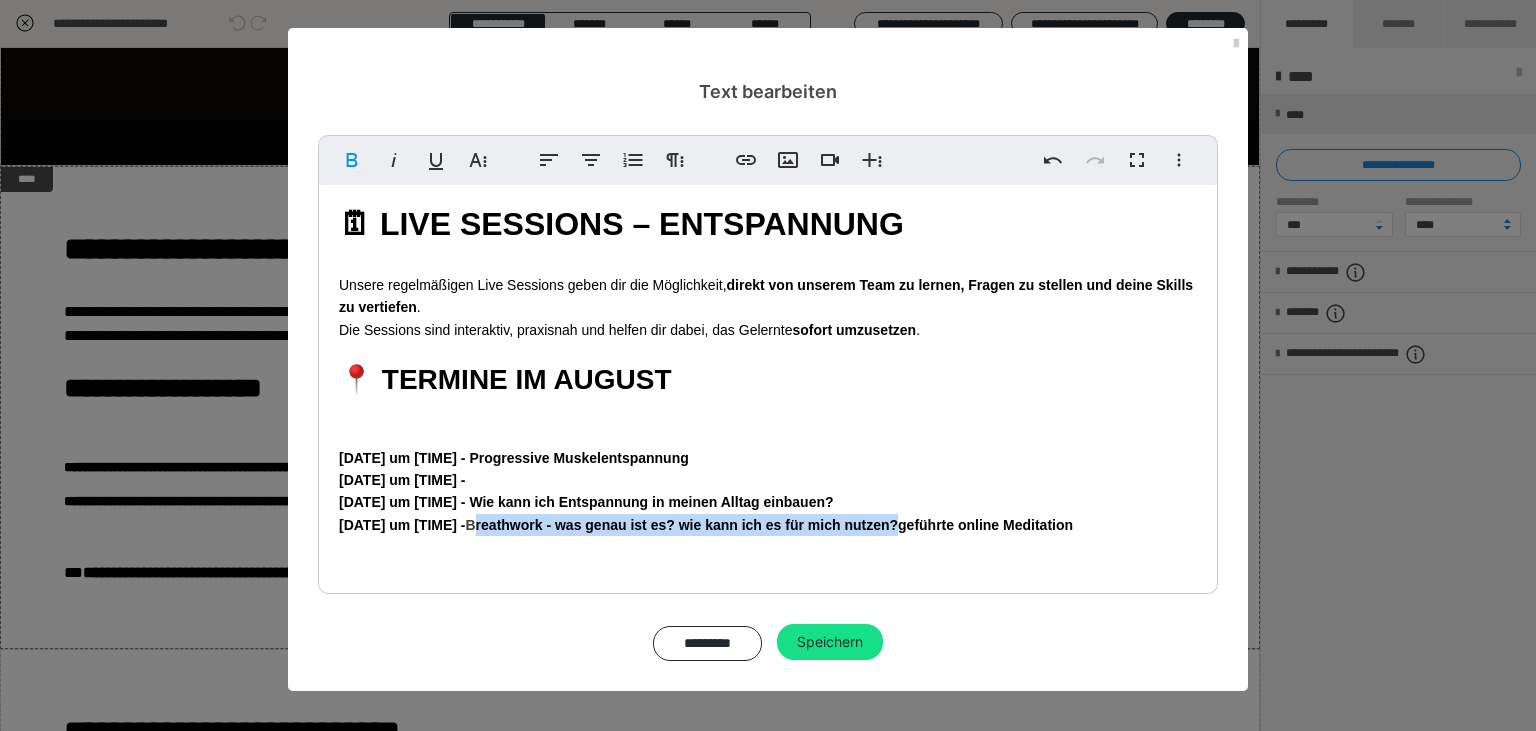 drag, startPoint x: 914, startPoint y: 526, endPoint x: 493, endPoint y: 525, distance: 421.0012 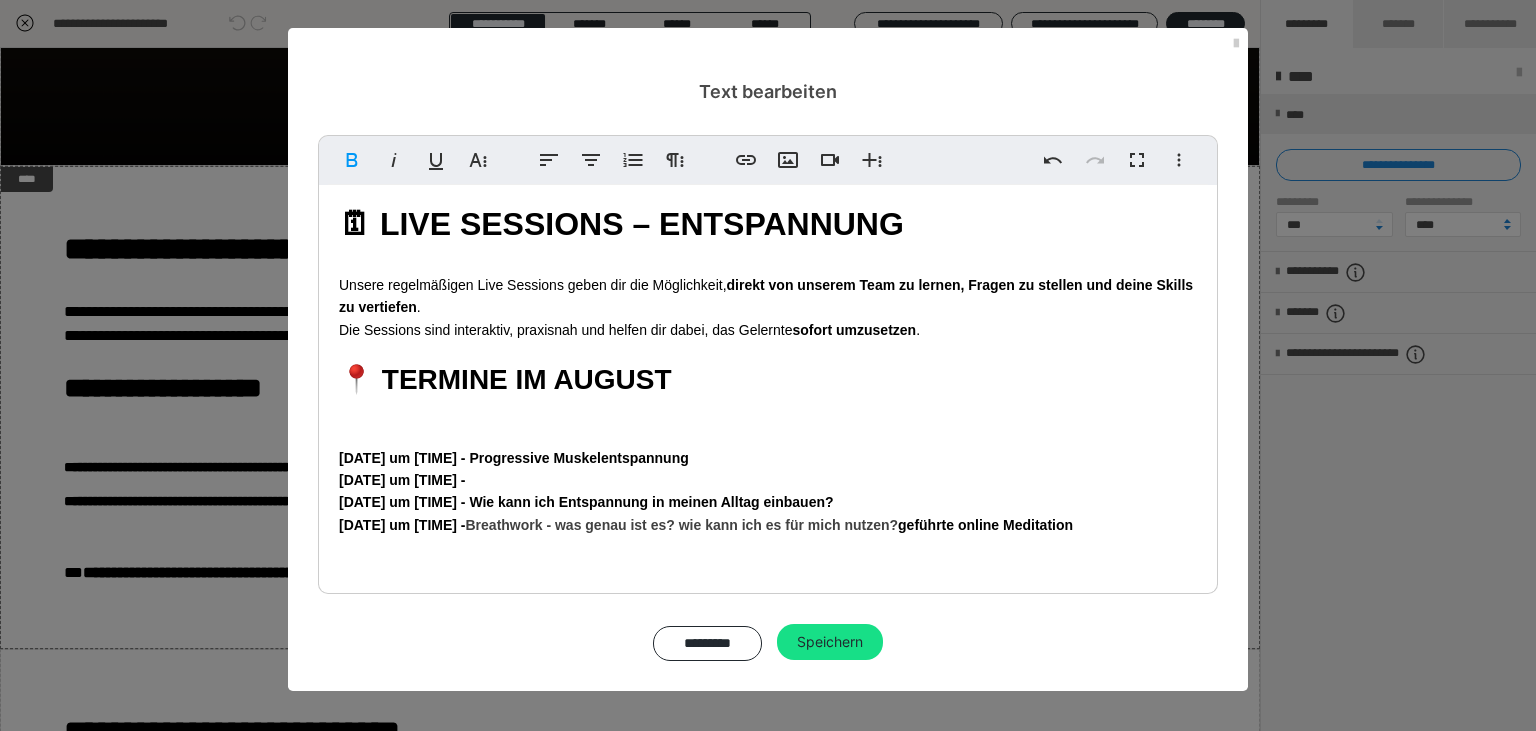 click on "📍 TERMINE IM AUGUST [DATE] um [TIME] - Progressive Muskelentspannung [DATE] um [TIME] - Wie kann ich Entspannung in meinen Alltag einbauen? [DATE] um [TIME] - Breathwork - was genau ist es? ​wie kann ich es für mich nutzen? geführte online Meditation 🔗 Den Zugangslink findest du im Telegram-Channel." at bounding box center [768, 404] 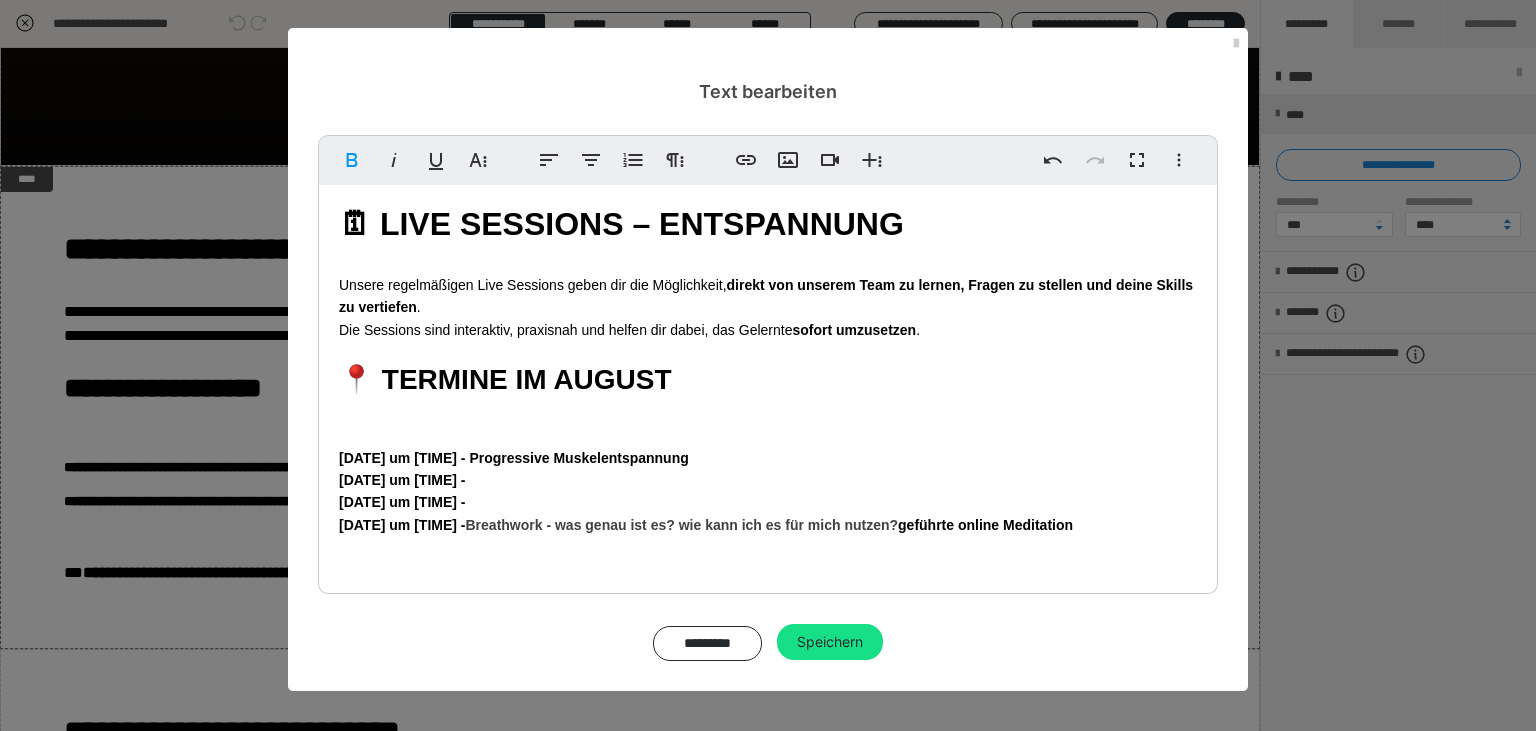 click on "🗓 LIVE SESSIONS – ENTSPANNUNG Unsere regelmäßigen Live Sessions geben dir die Möglichkeit,  direkt von unserem Team zu lernen, Fragen zu stellen und deine Skills zu vertiefen . Die Sessions sind interaktiv, praxisnah und helfen dir dabei, das Gelernte  sofort umzusetzen . 📍 TERMINE IM AUGUST [DATE] um [TIME] Uhr - Progressive Muskelentspannung [DATE] um [TIME] Uhr -  [DATE] um [TIME] Uhr -  [DATE] um [TIME] Uhr -  Breathwork - was genau ist es? ​wie kann ich es für mich nutzen? geführte online Meditation 🔗  Den Zugangslink findest du im Telegram-Channel." at bounding box center [768, 404] 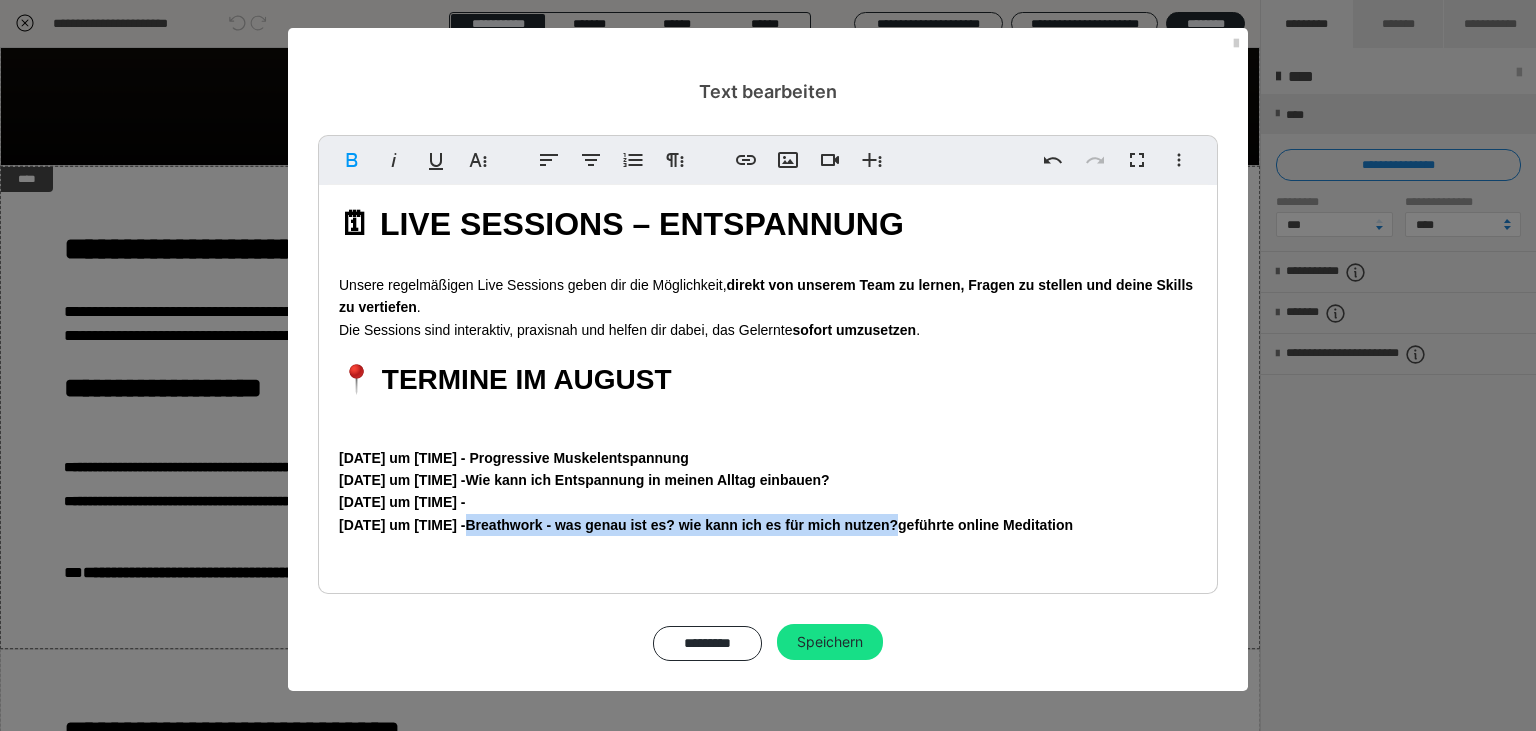 drag, startPoint x: 484, startPoint y: 529, endPoint x: 914, endPoint y: 523, distance: 430.04187 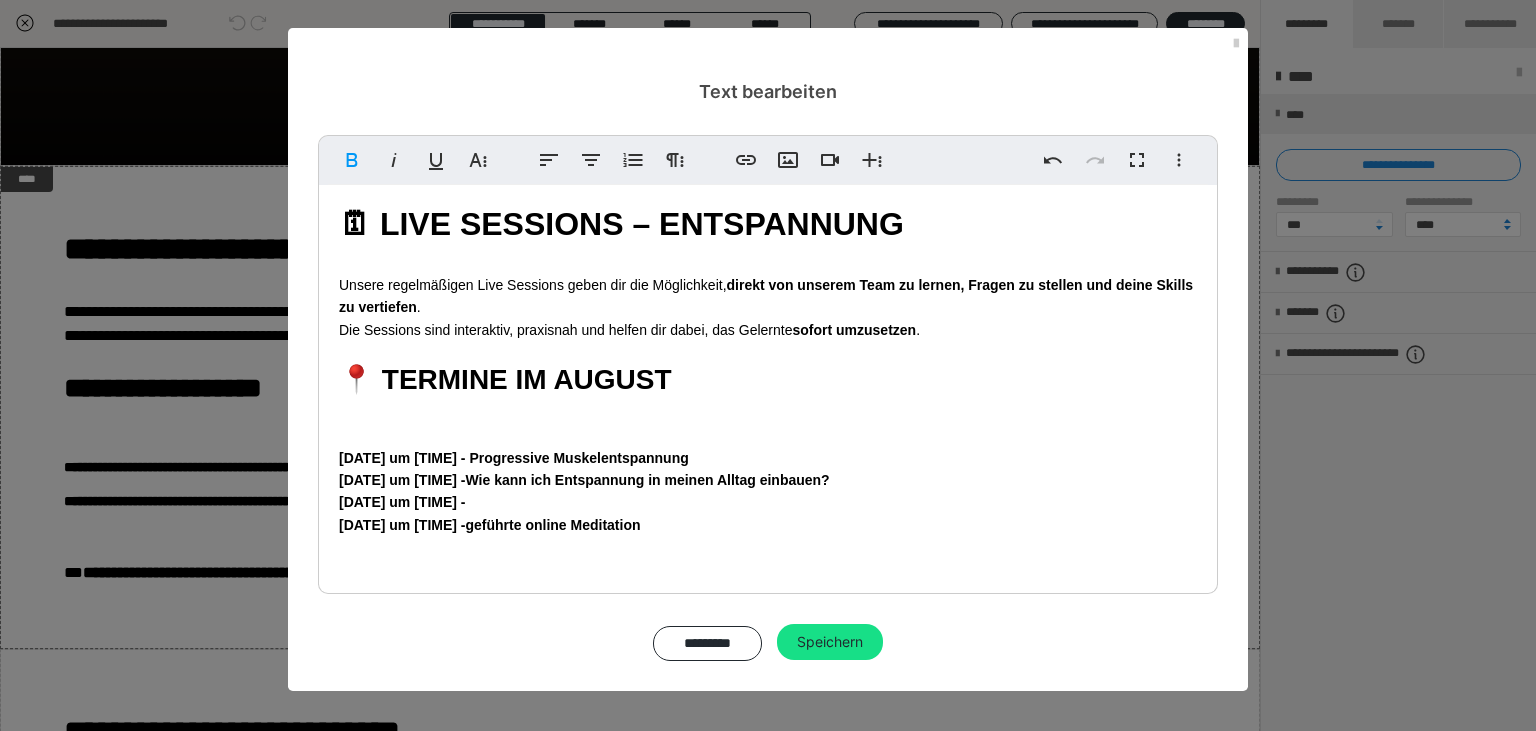 click on "📍 TERMINE IM AUGUST [DATE] um [TIME] - Progressive Muskelentspannung [DATE] um [TIME] - Wie kann ich Entspannung in meinen Alltag einbauen? [DATE] um [TIME] - geführte online Meditation 🔗 Den Zugangslink findest du im Telegram-Channel." at bounding box center [768, 404] 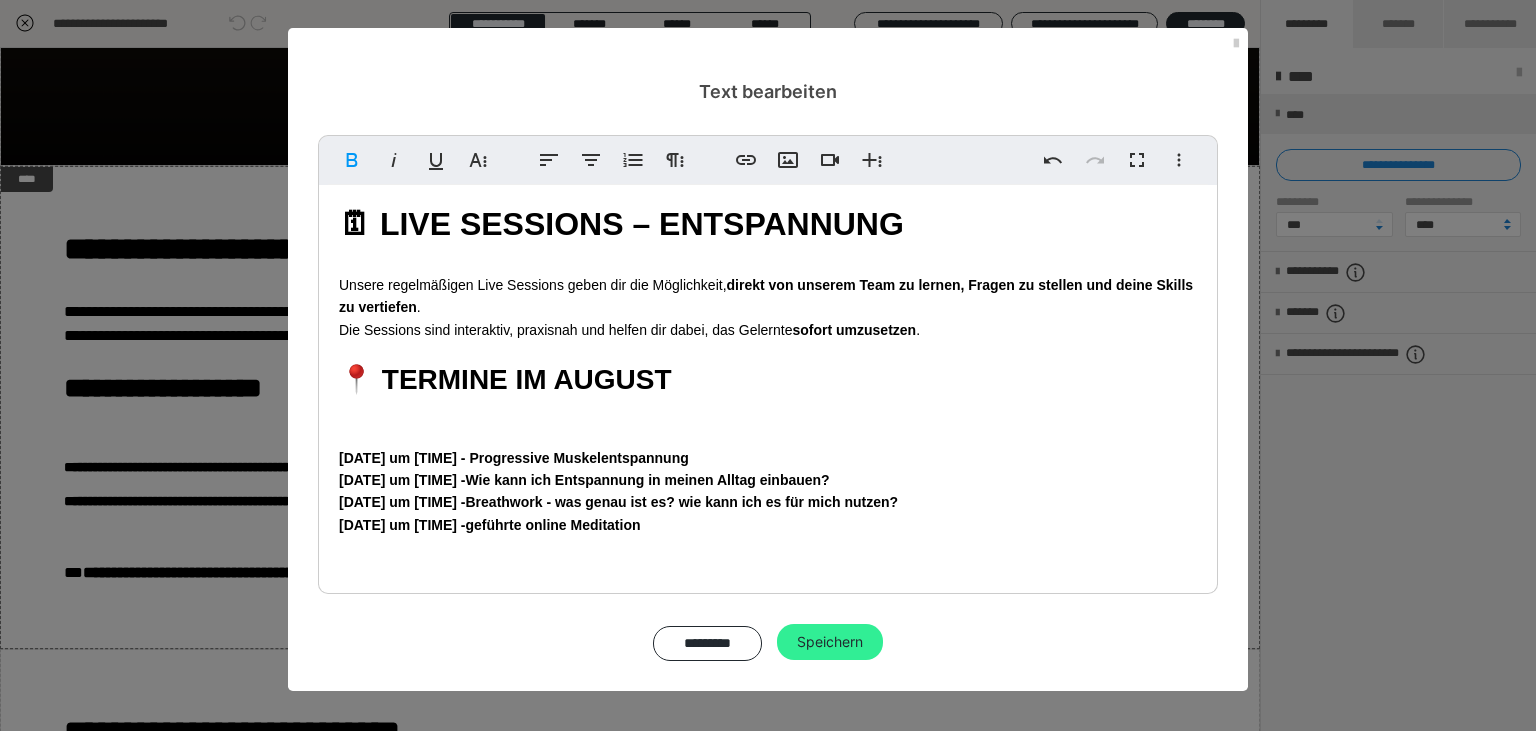 click on "Speichern" at bounding box center (830, 642) 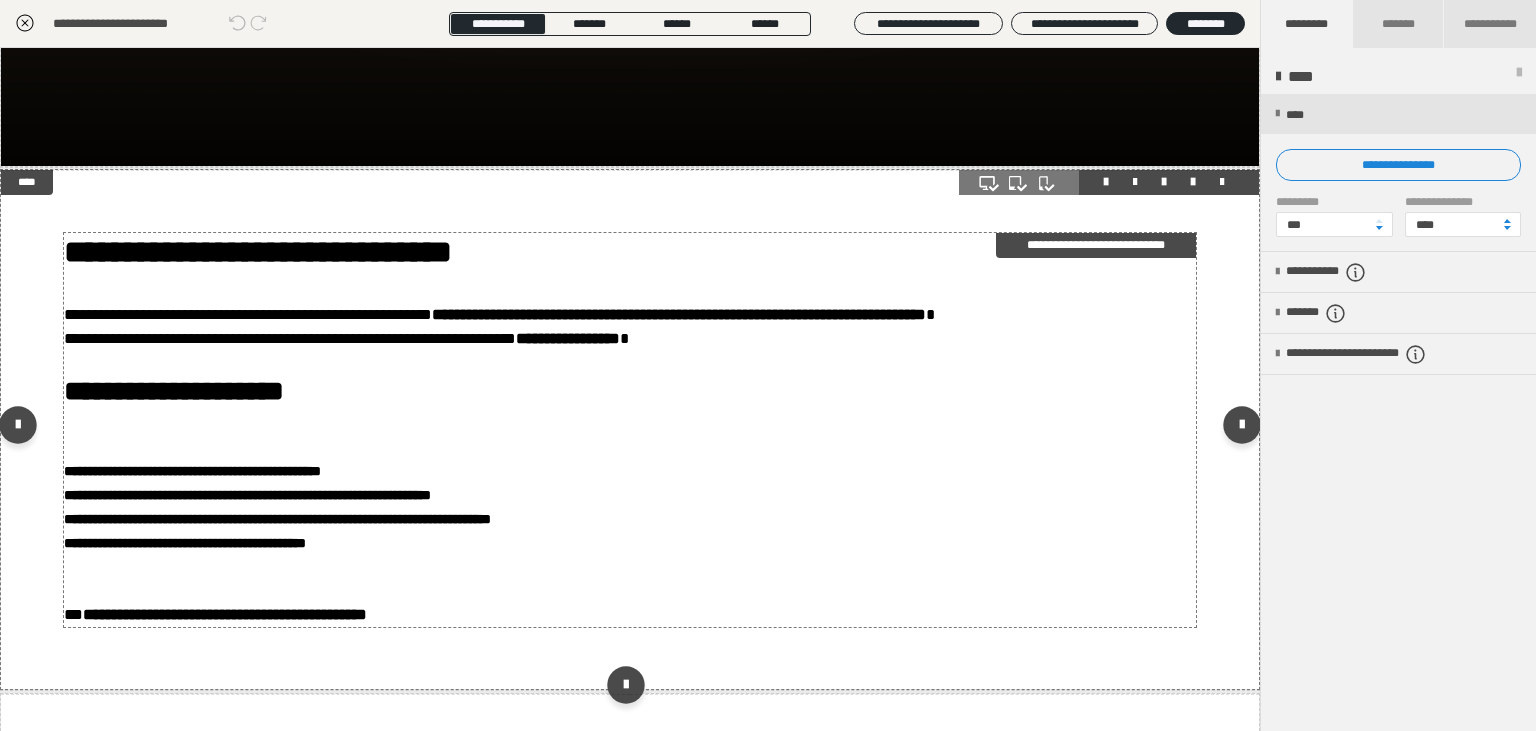 scroll, scrollTop: 484, scrollLeft: 0, axis: vertical 